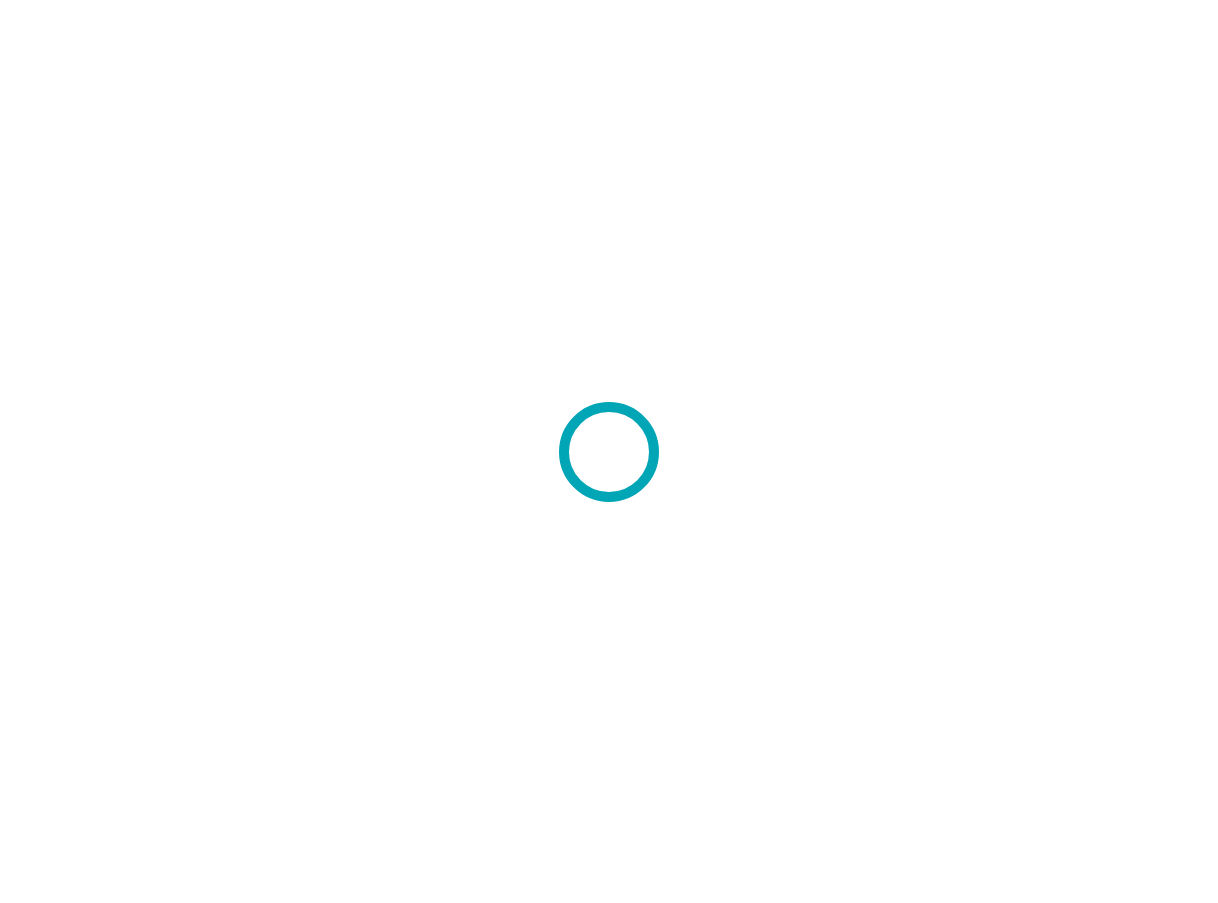 scroll, scrollTop: 0, scrollLeft: 0, axis: both 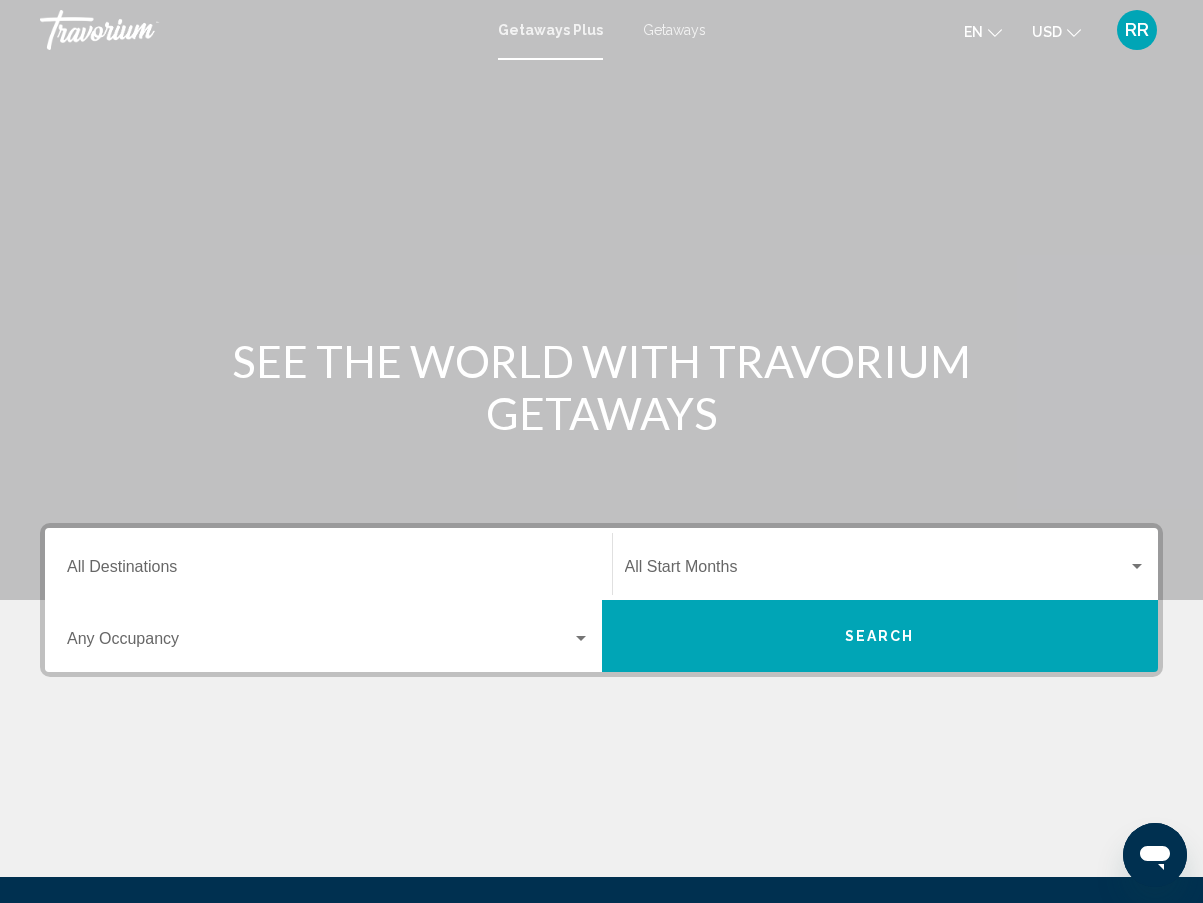 click at bounding box center [877, 571] 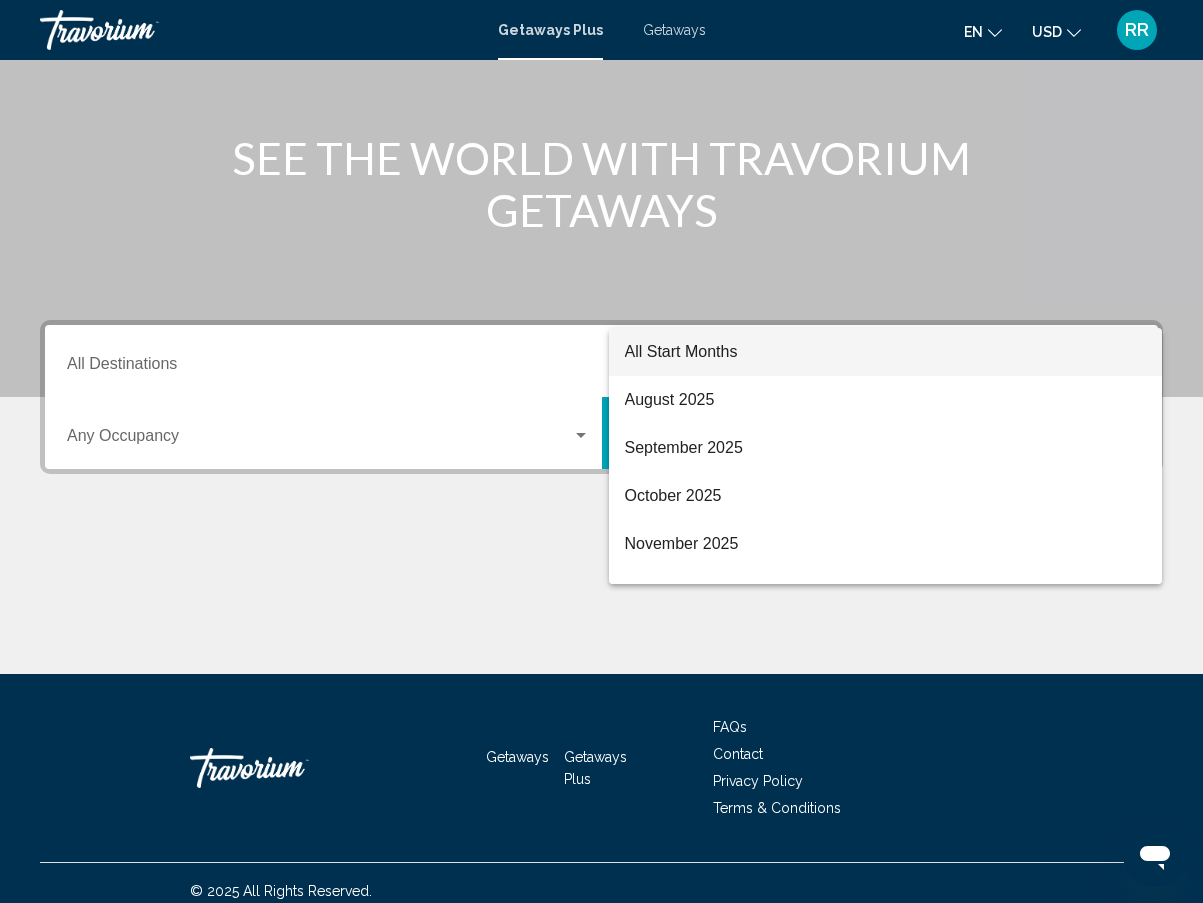 scroll, scrollTop: 219, scrollLeft: 0, axis: vertical 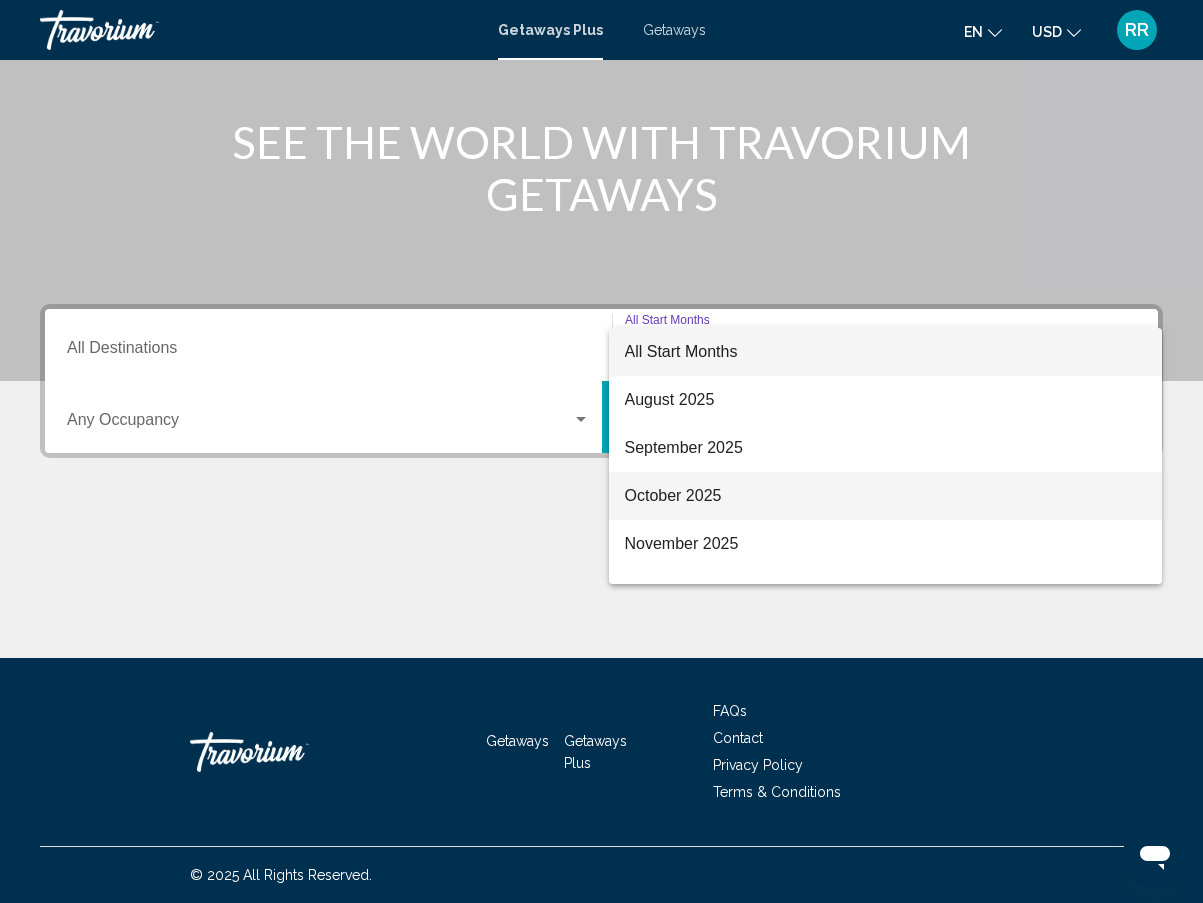 click on "October 2025" at bounding box center (886, 496) 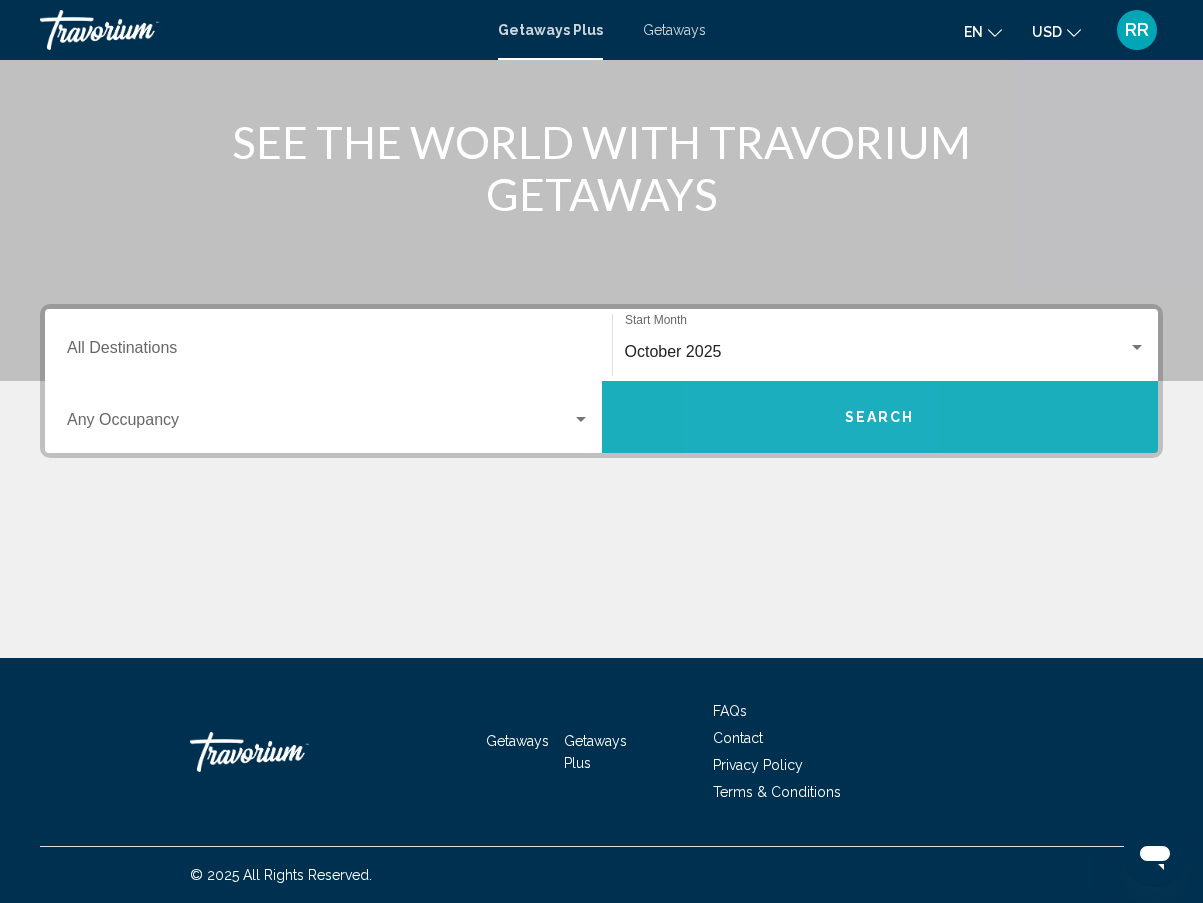 click on "Search" at bounding box center [880, 417] 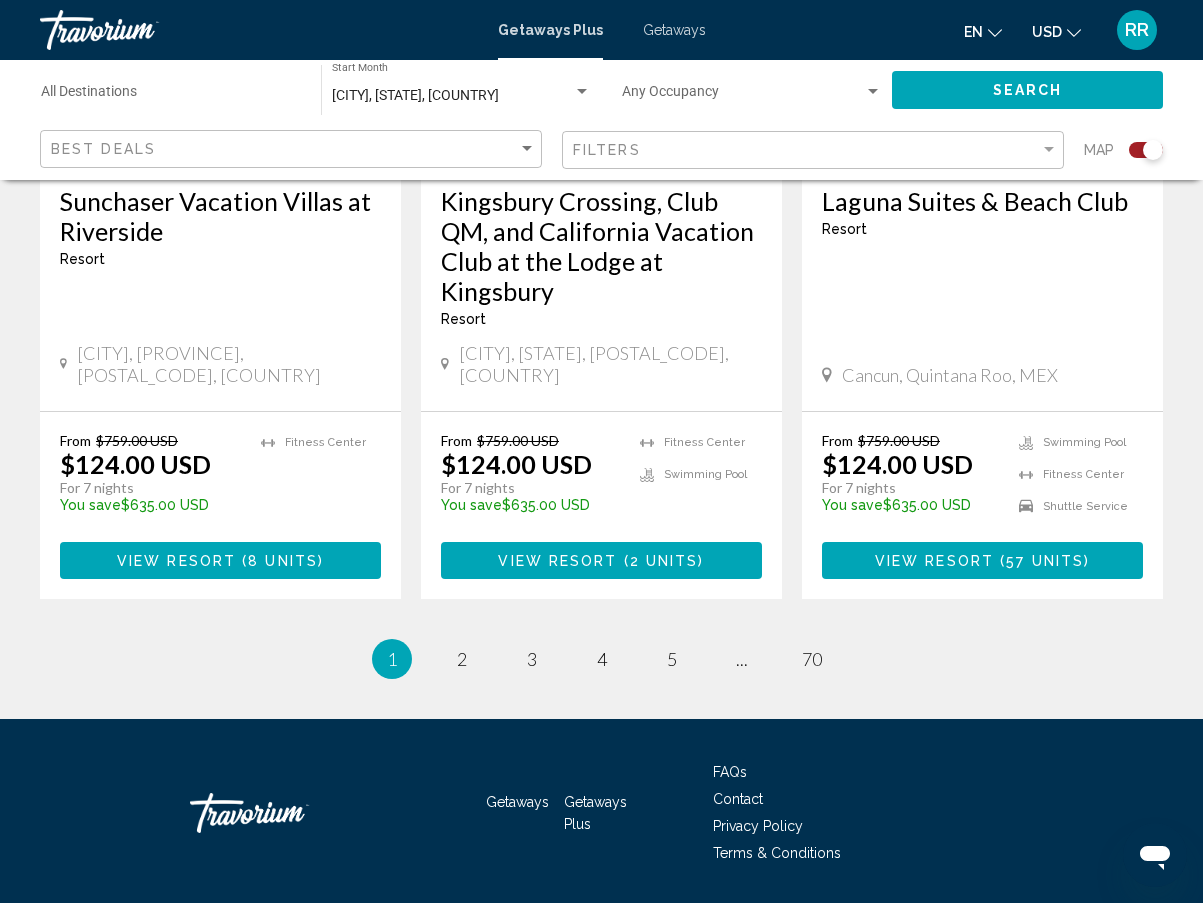 scroll, scrollTop: 3239, scrollLeft: 0, axis: vertical 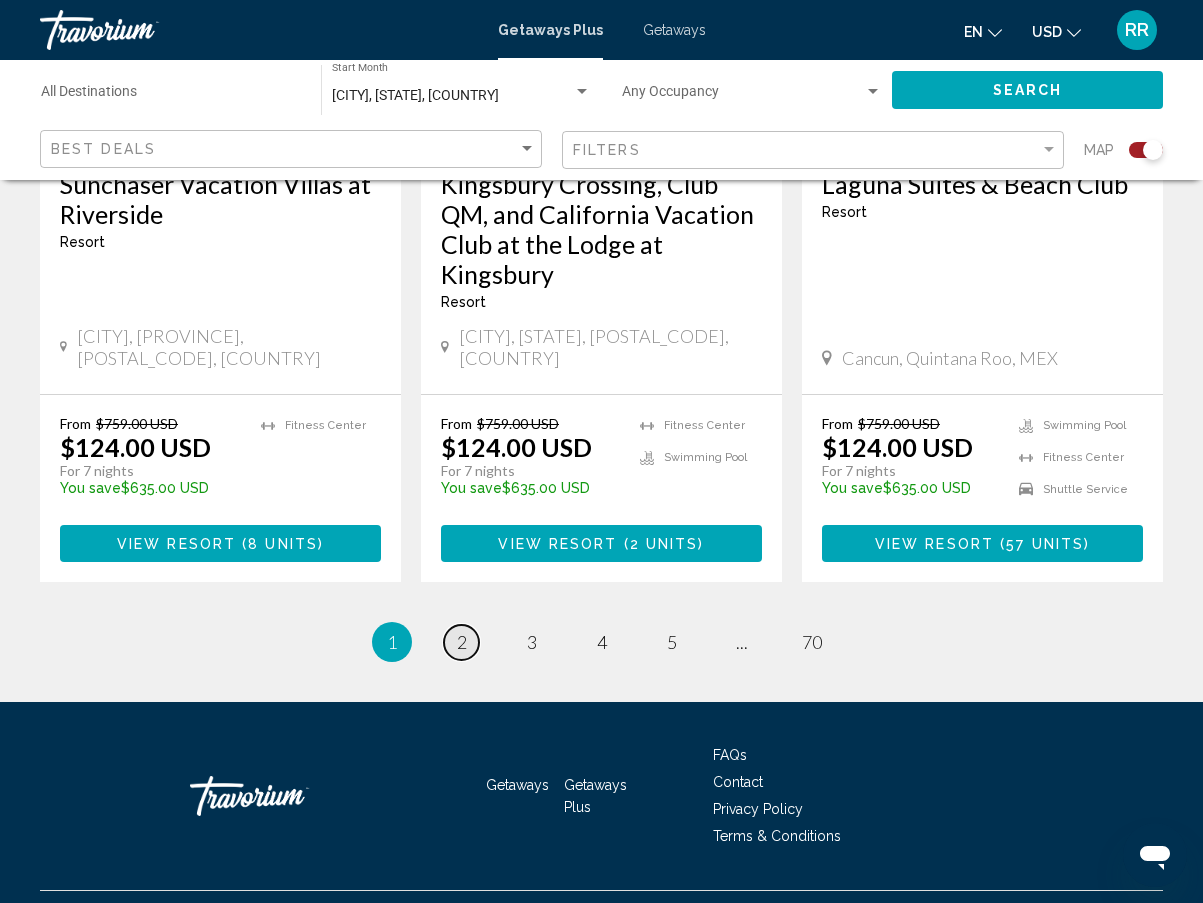 click on "page  2" at bounding box center [461, 642] 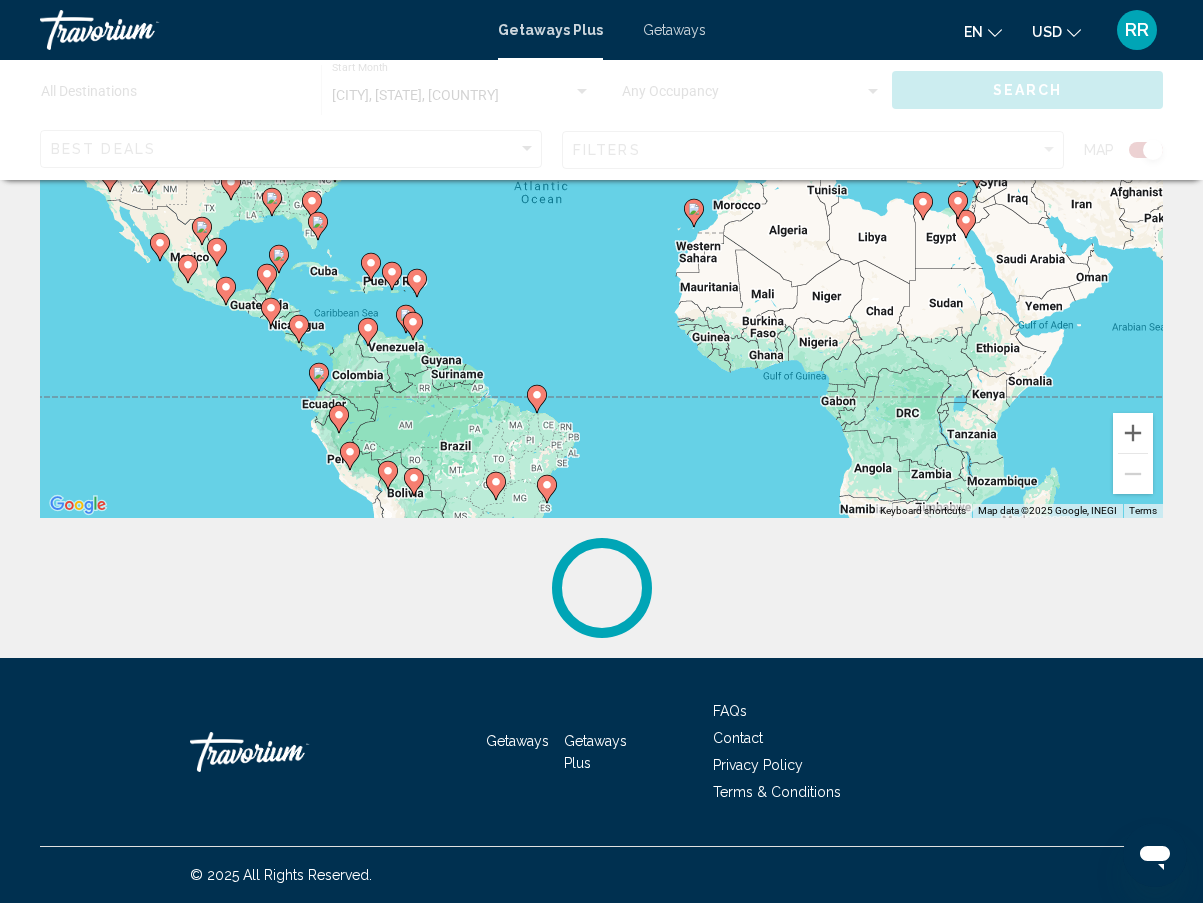scroll, scrollTop: 0, scrollLeft: 0, axis: both 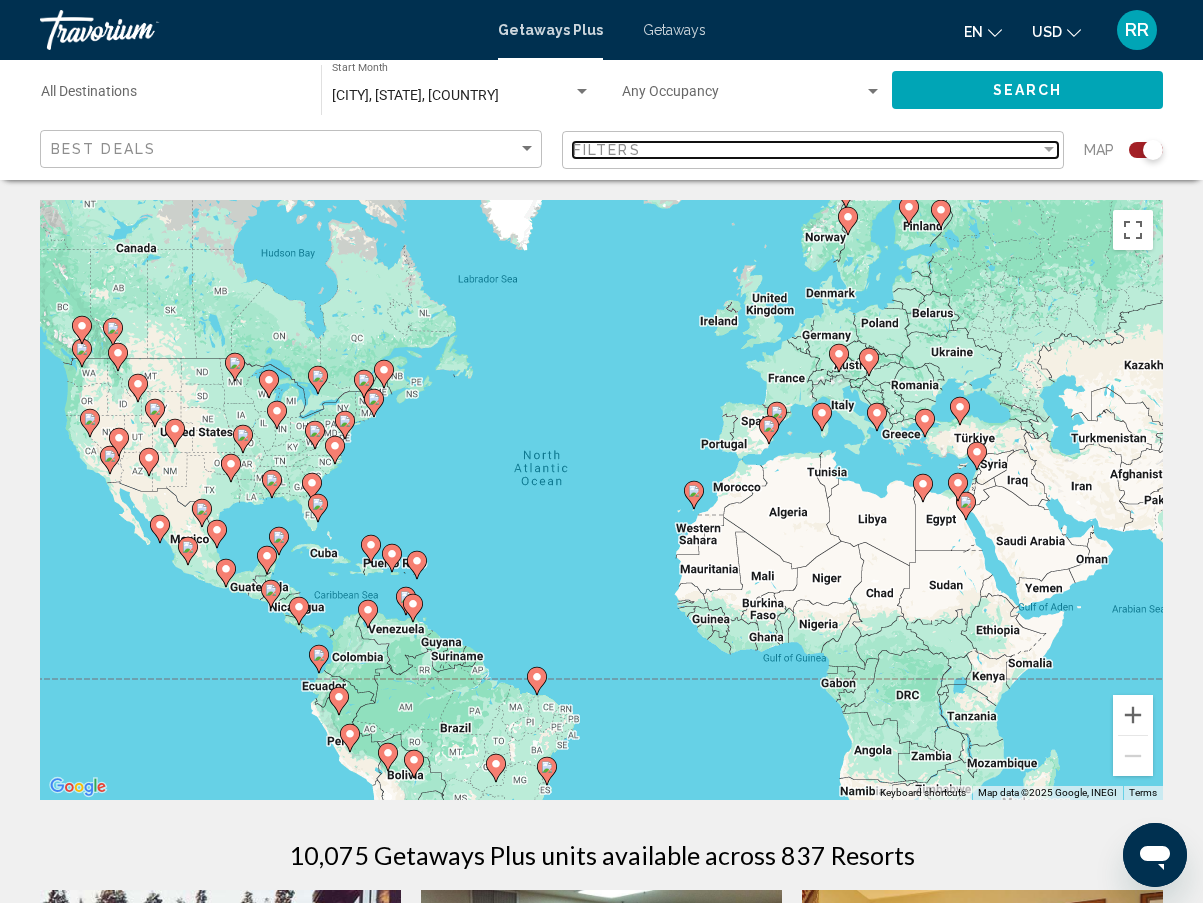 click on "Filters" at bounding box center (607, 150) 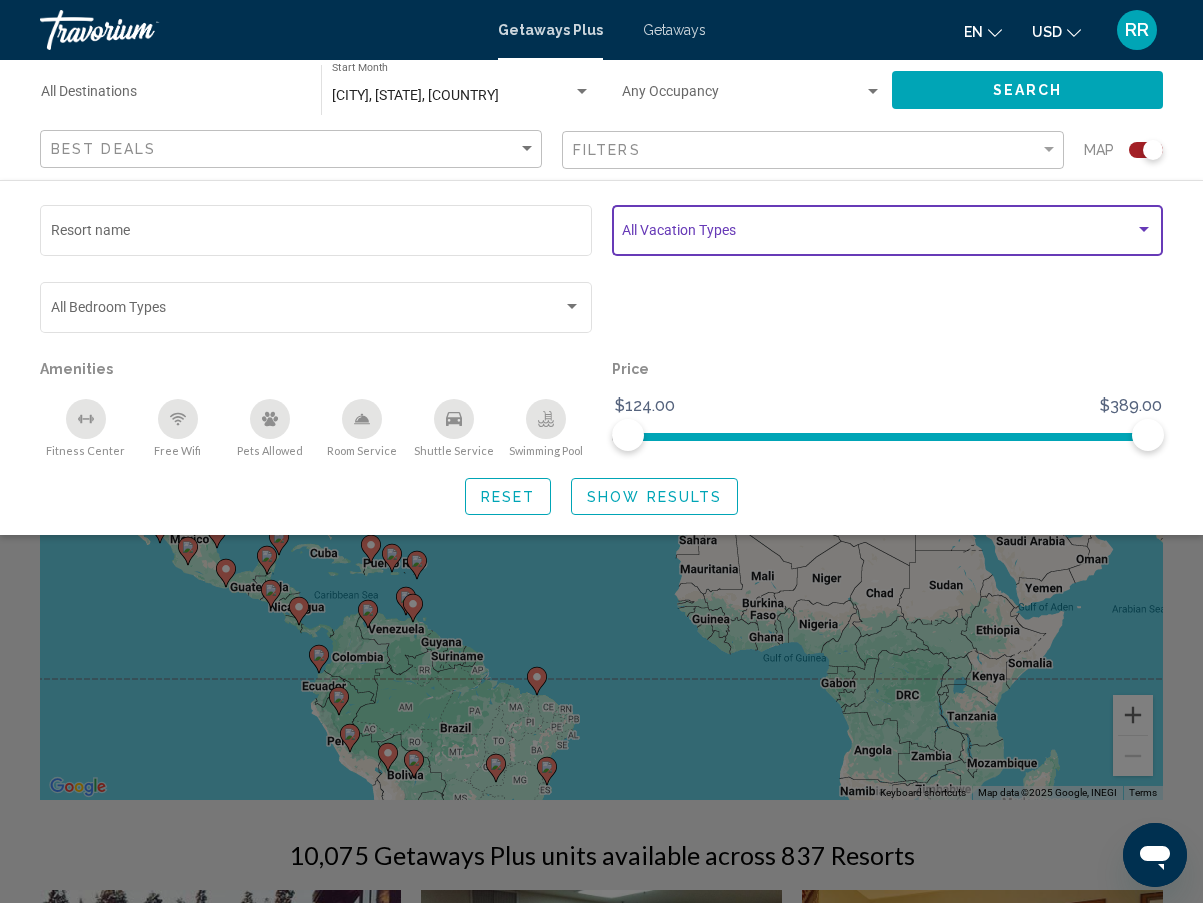 click at bounding box center [878, 234] 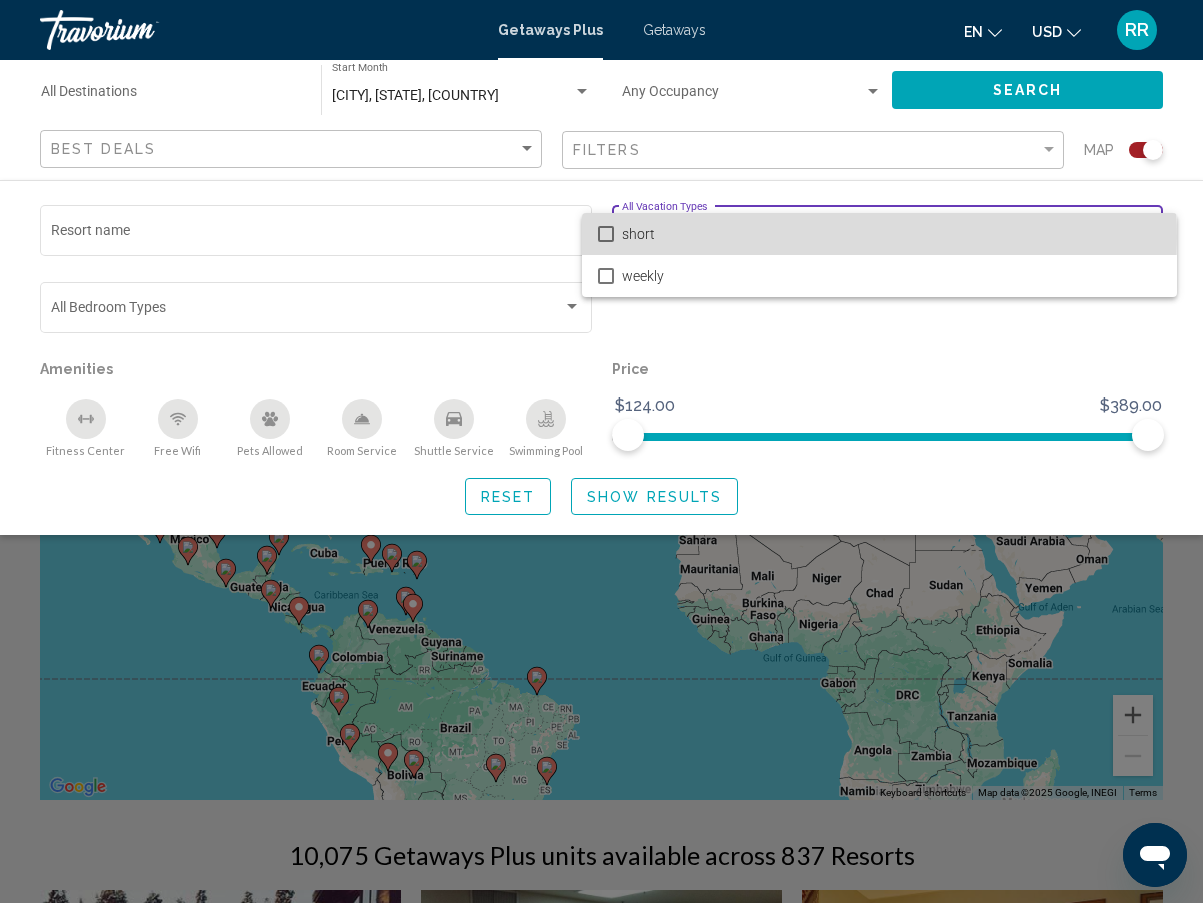 click on "short" at bounding box center [891, 234] 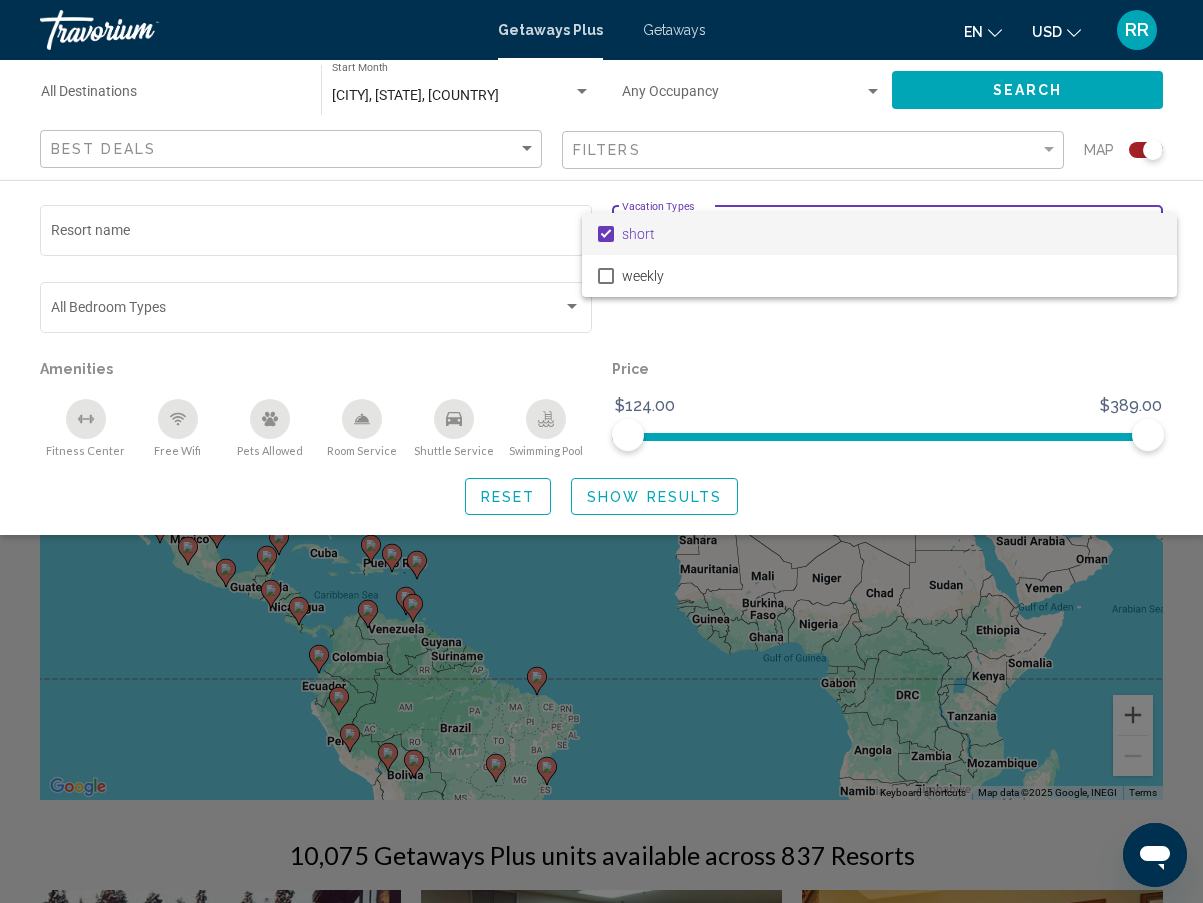 click at bounding box center [601, 451] 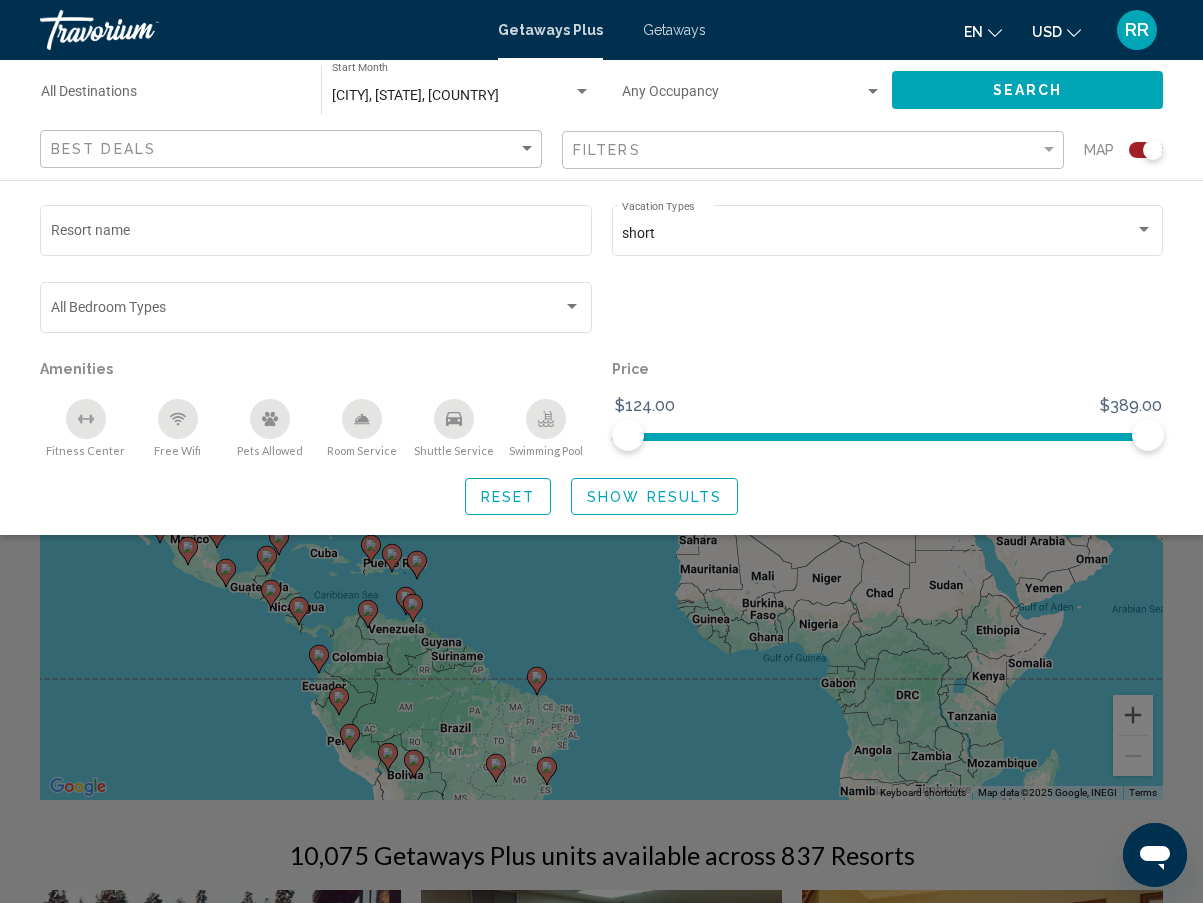 click on "Destination All Destinations" 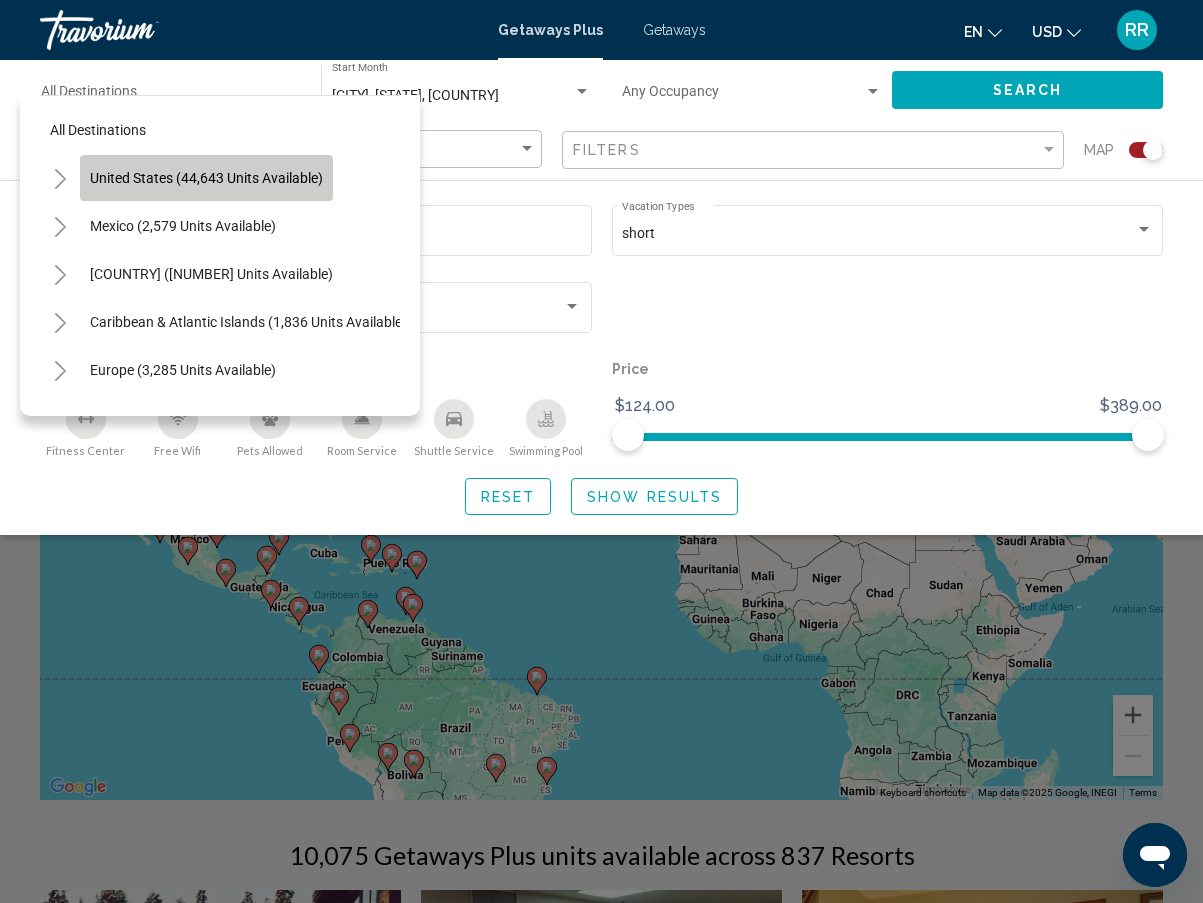 click on "United States (44,643 units available)" 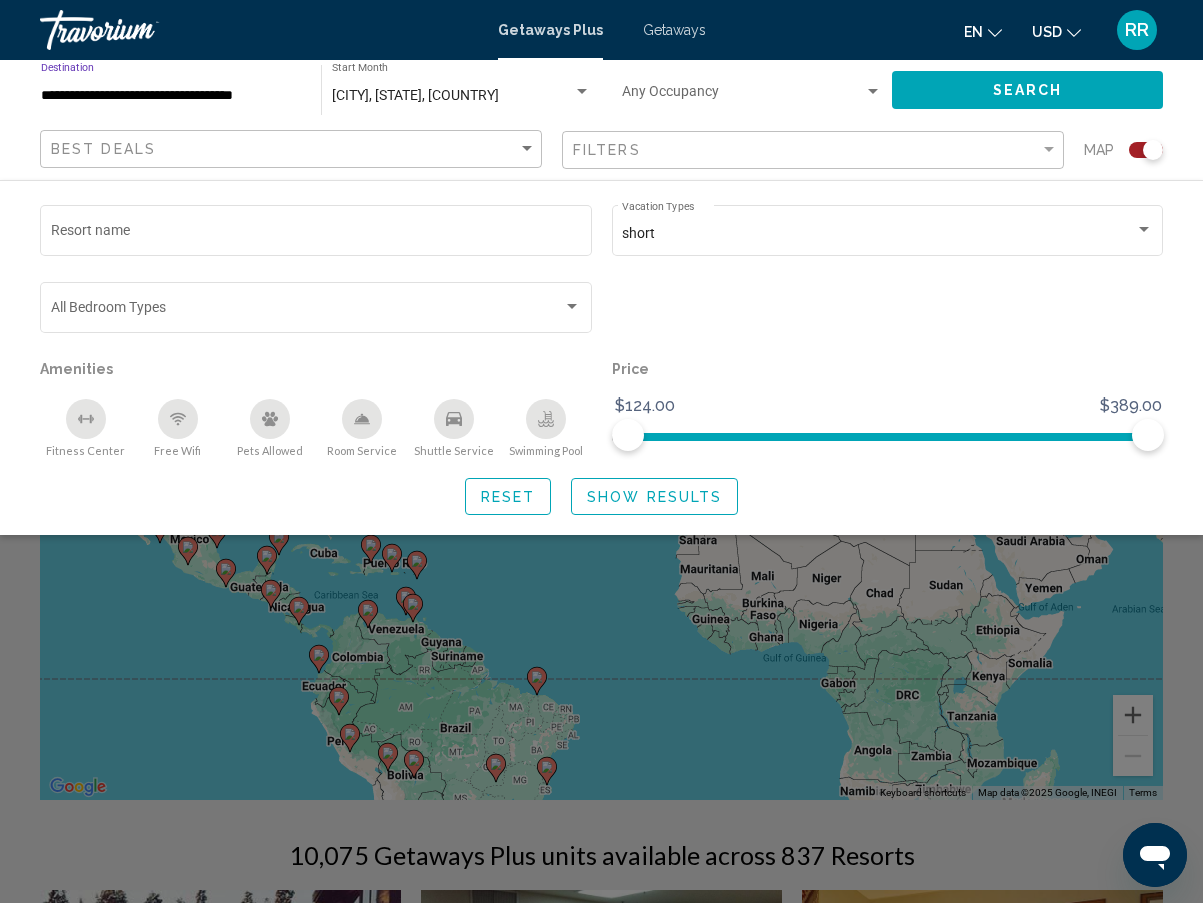 click on "Search" 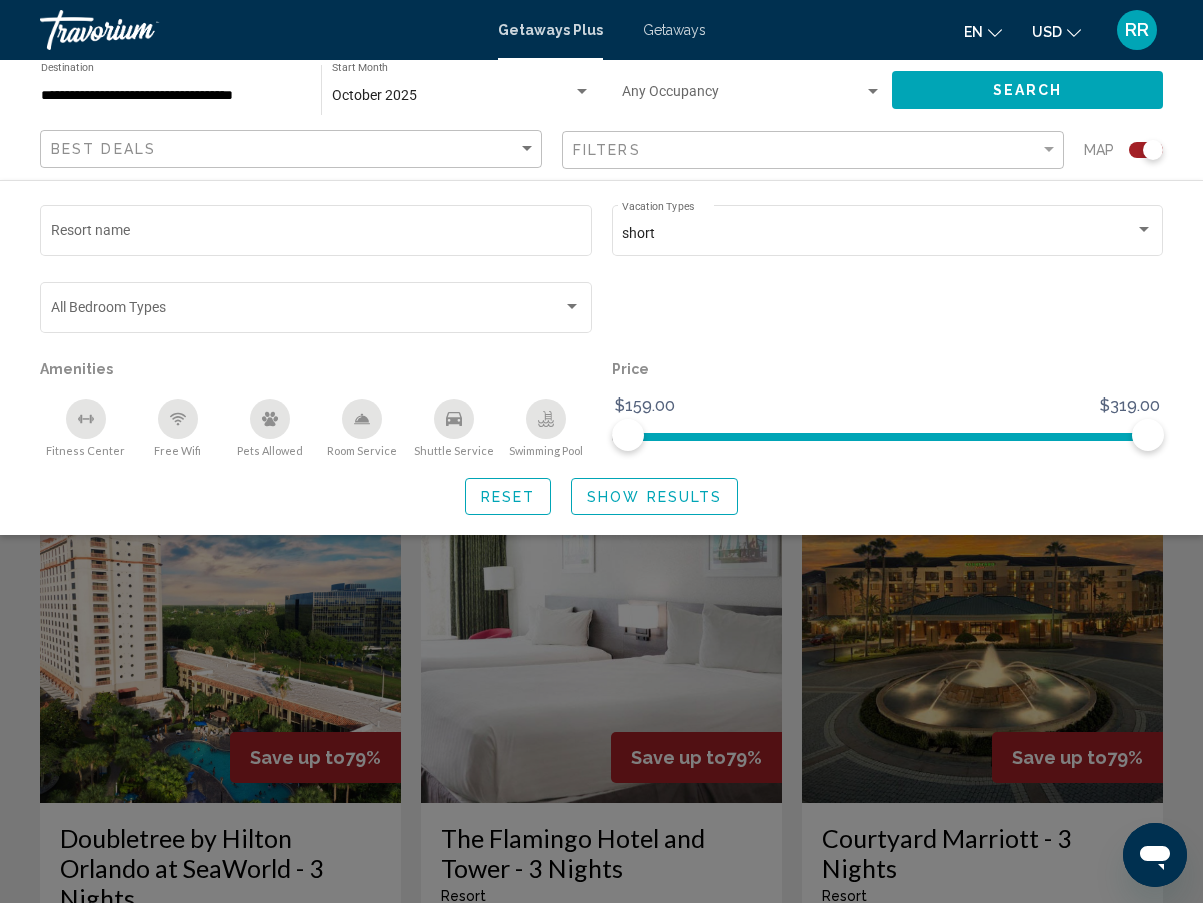 scroll, scrollTop: 400, scrollLeft: 0, axis: vertical 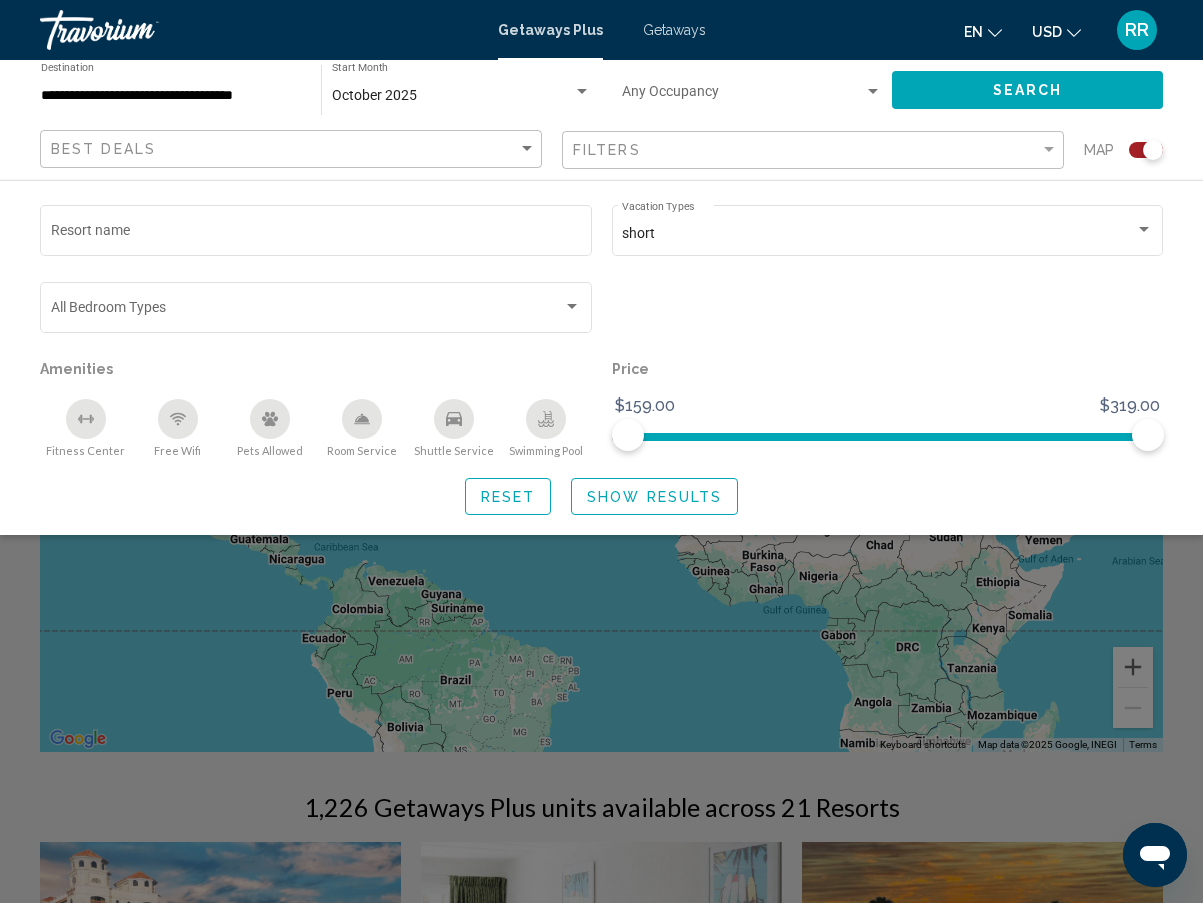 click on "Show Results" 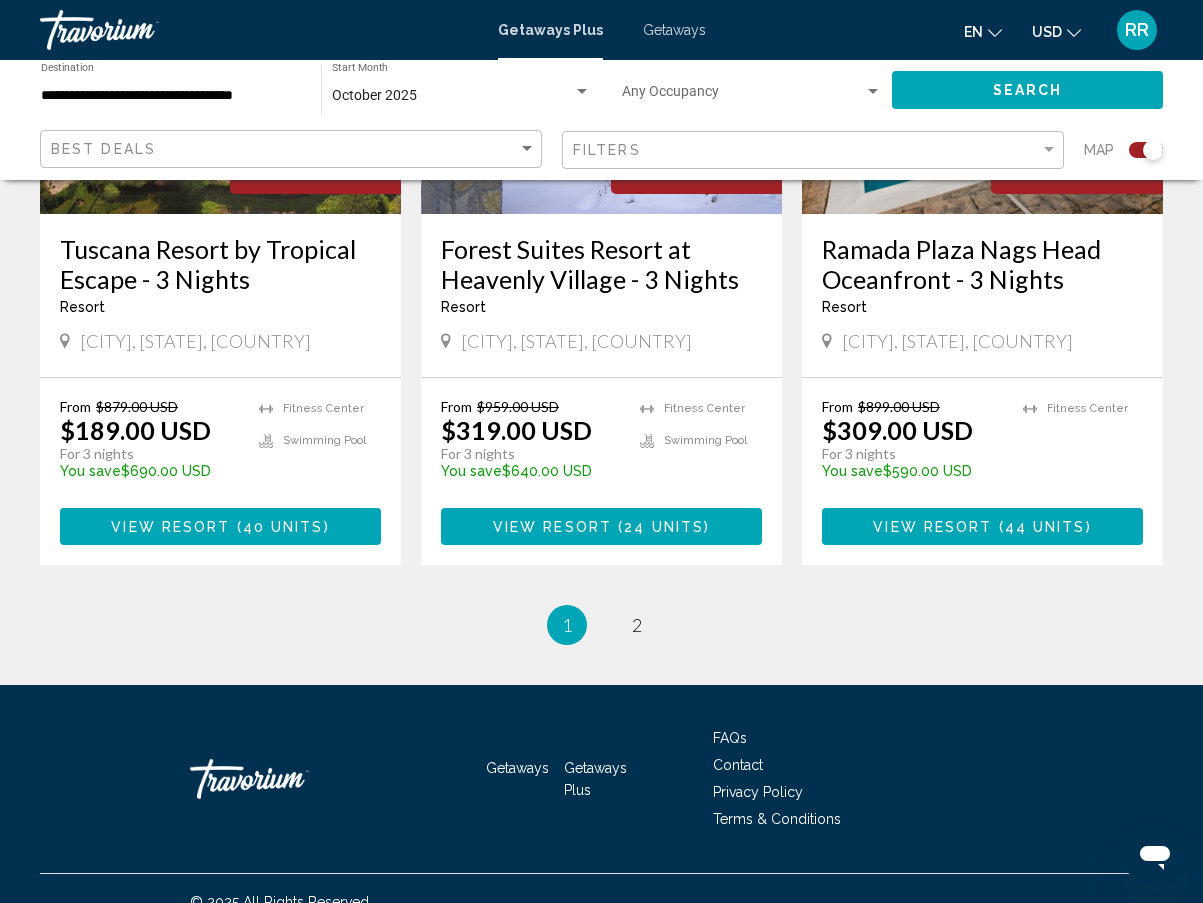 scroll, scrollTop: 3277, scrollLeft: 0, axis: vertical 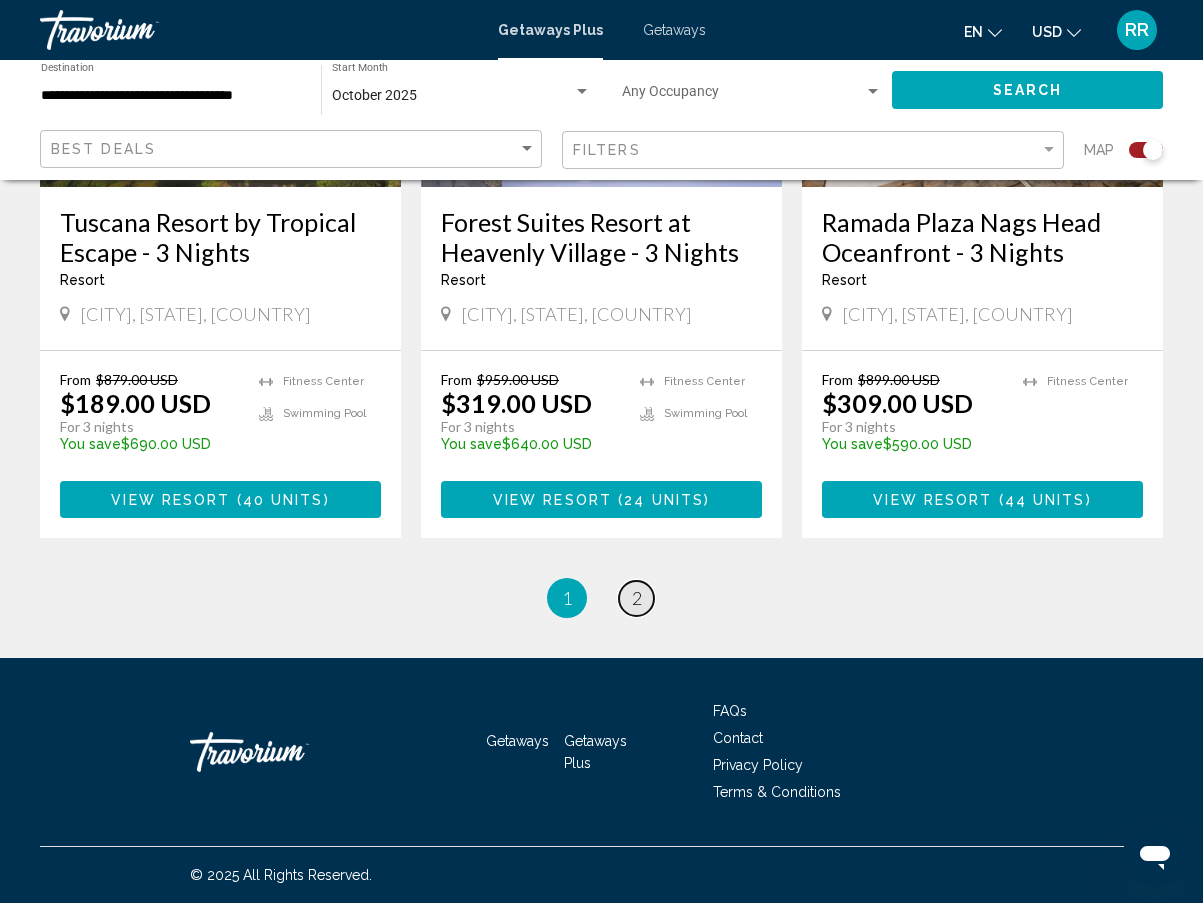 click on "2" at bounding box center [637, 598] 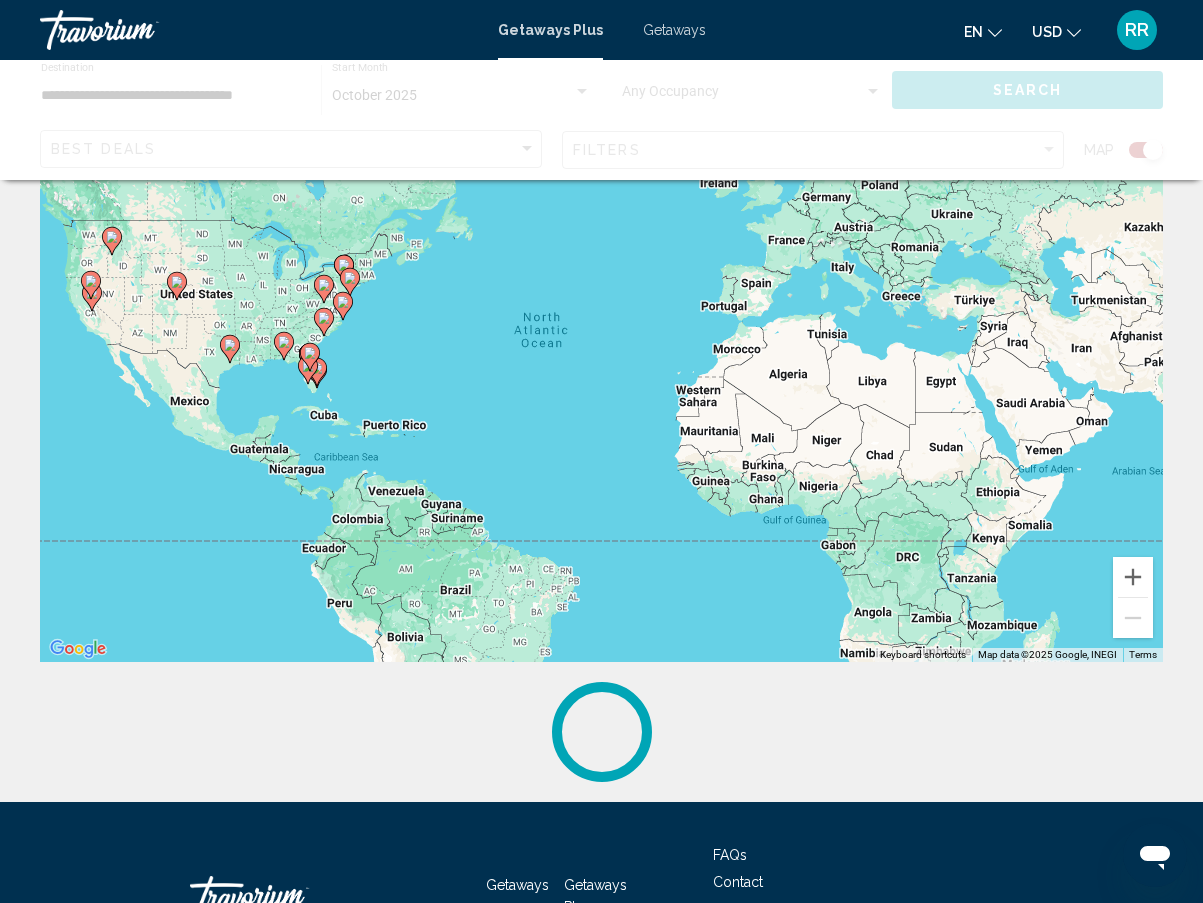 scroll, scrollTop: 282, scrollLeft: 0, axis: vertical 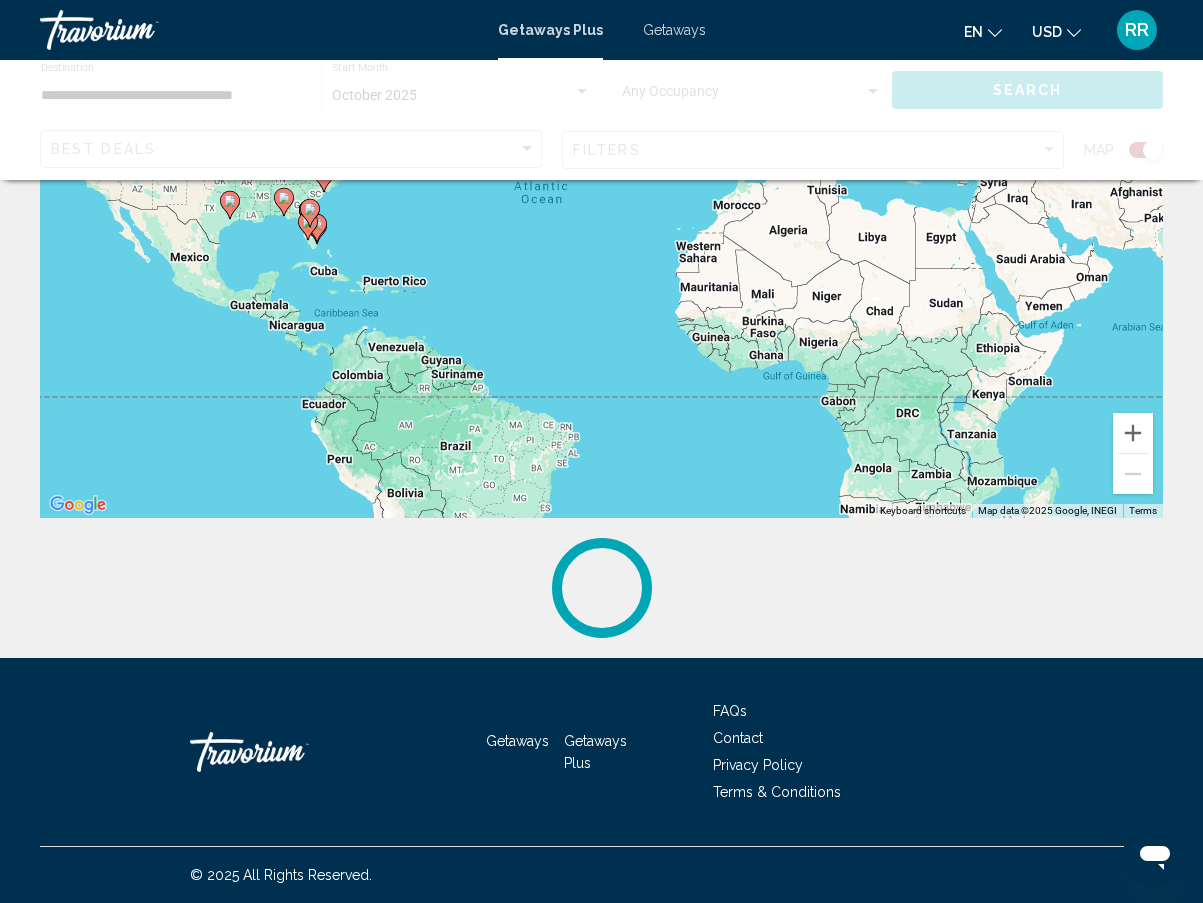 click on "Getaways" at bounding box center (517, 741) 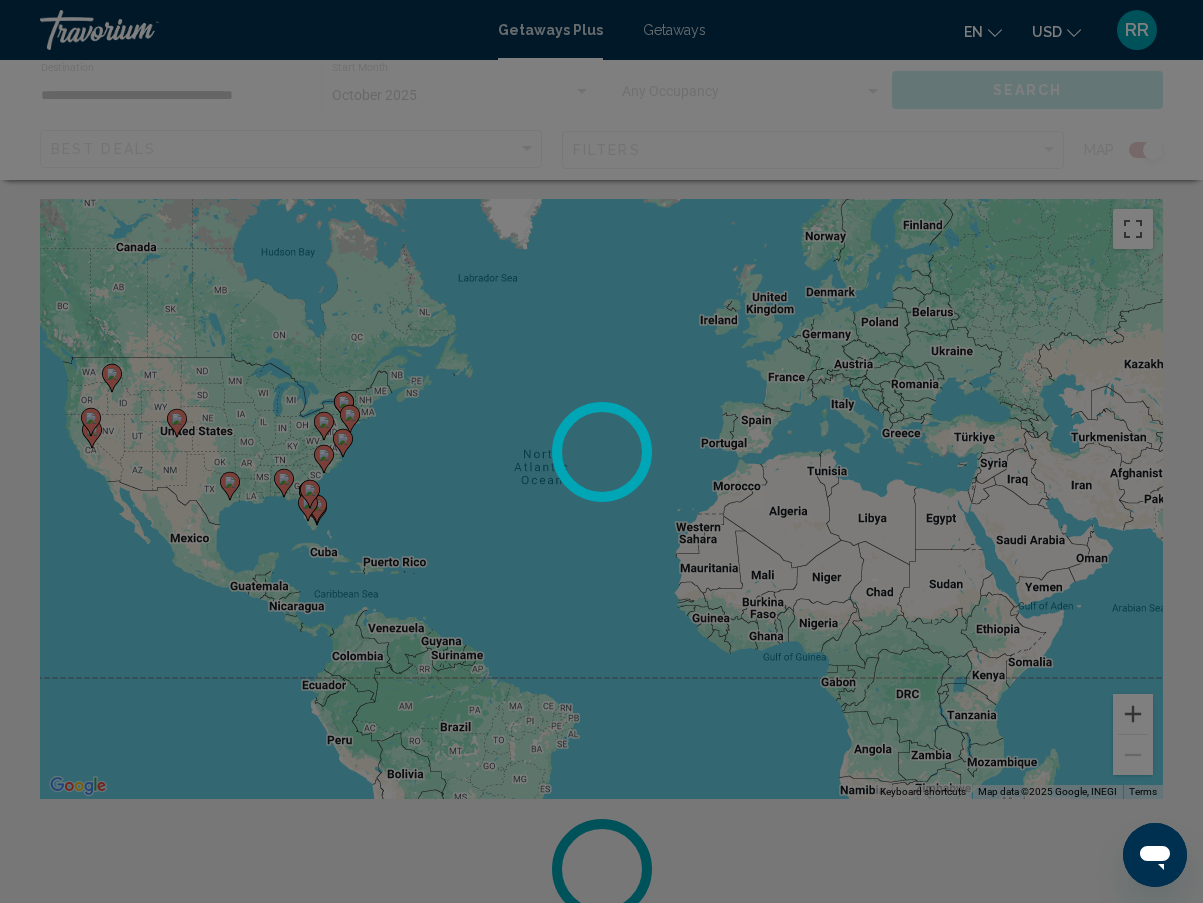 scroll, scrollTop: 0, scrollLeft: 0, axis: both 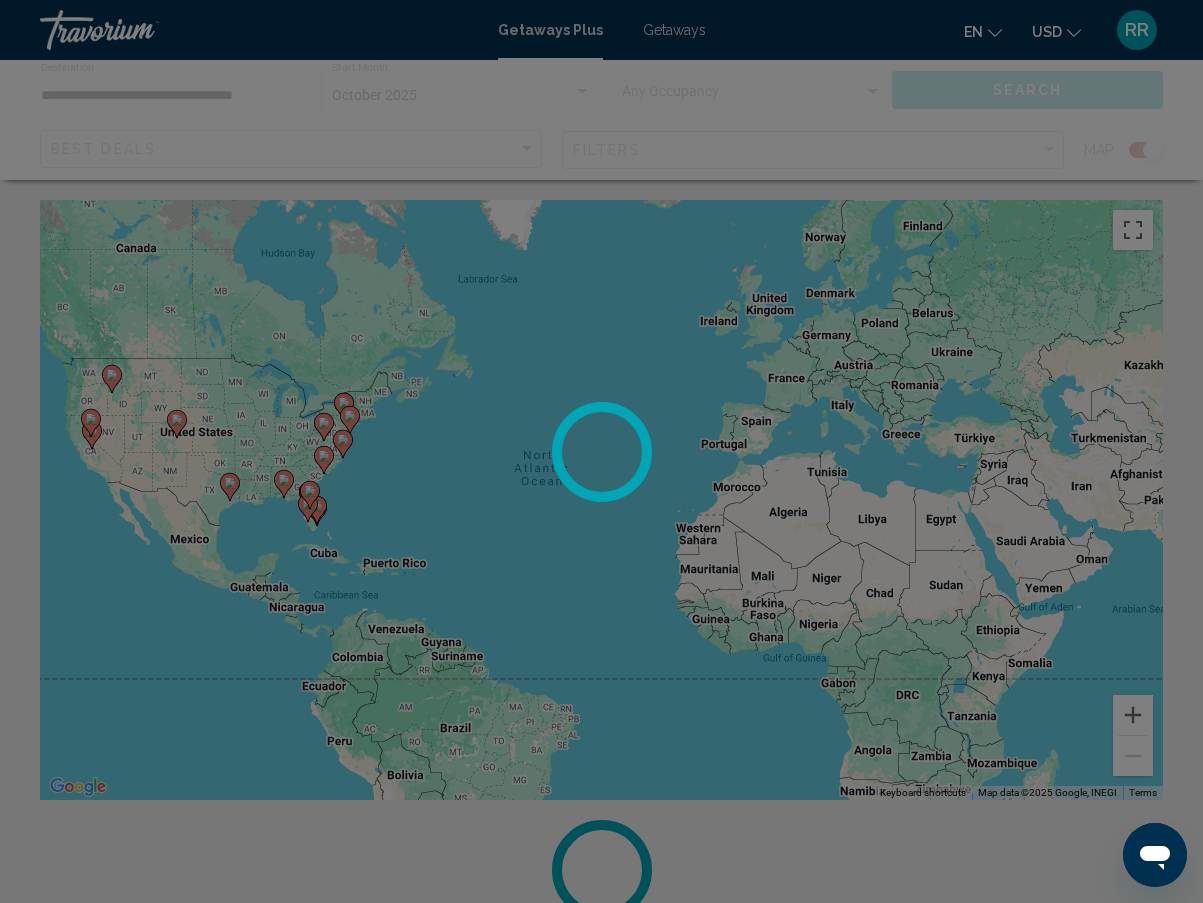 click at bounding box center (601, 451) 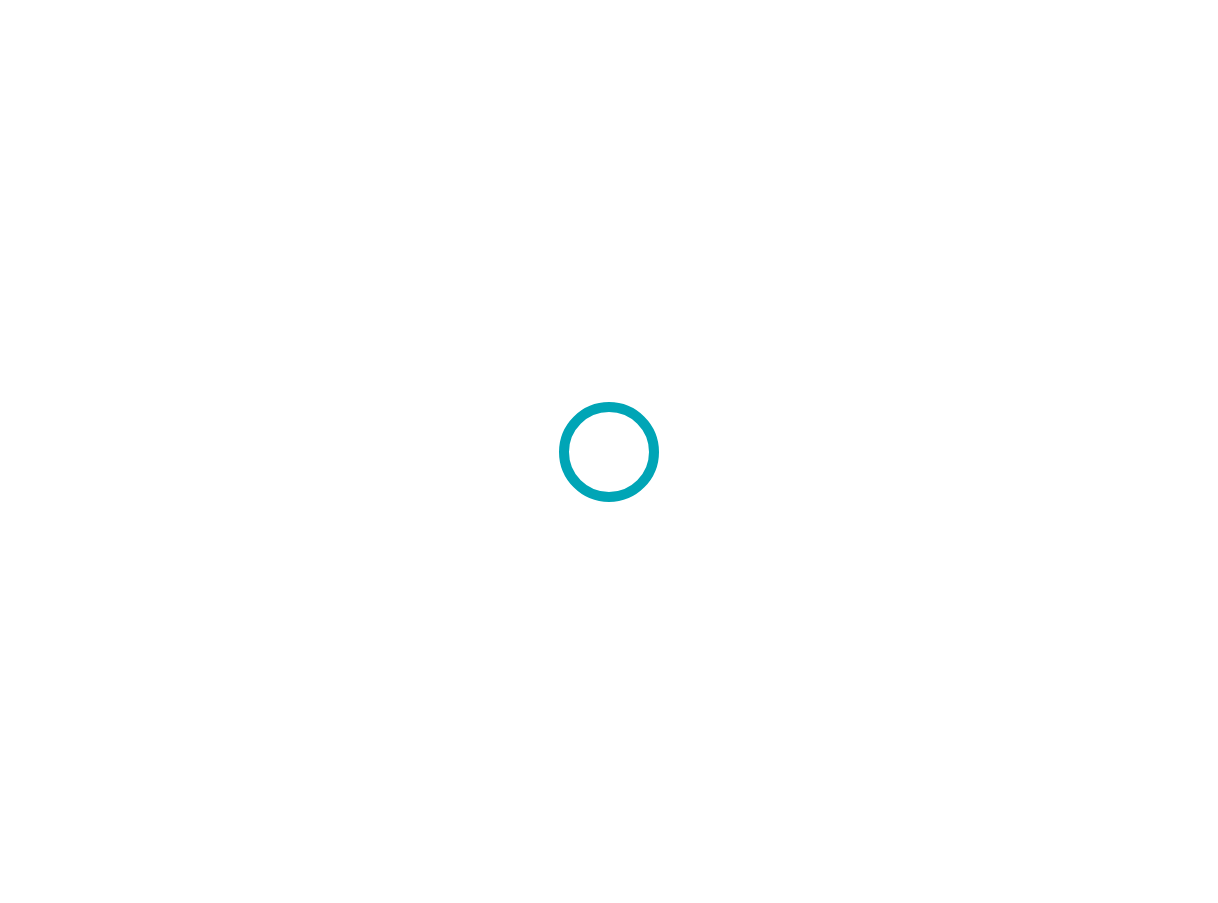 scroll, scrollTop: 0, scrollLeft: 0, axis: both 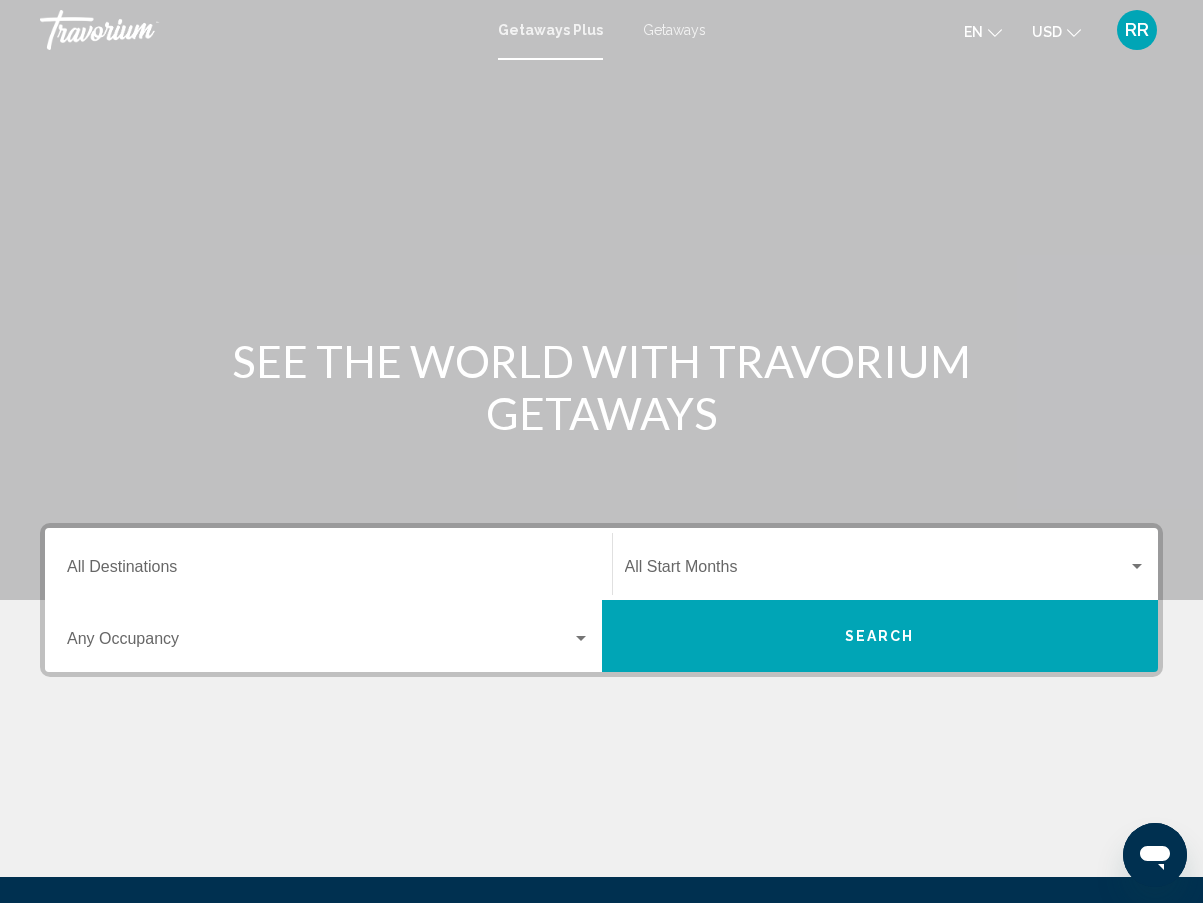 click on "Destination All Destinations" at bounding box center [328, 571] 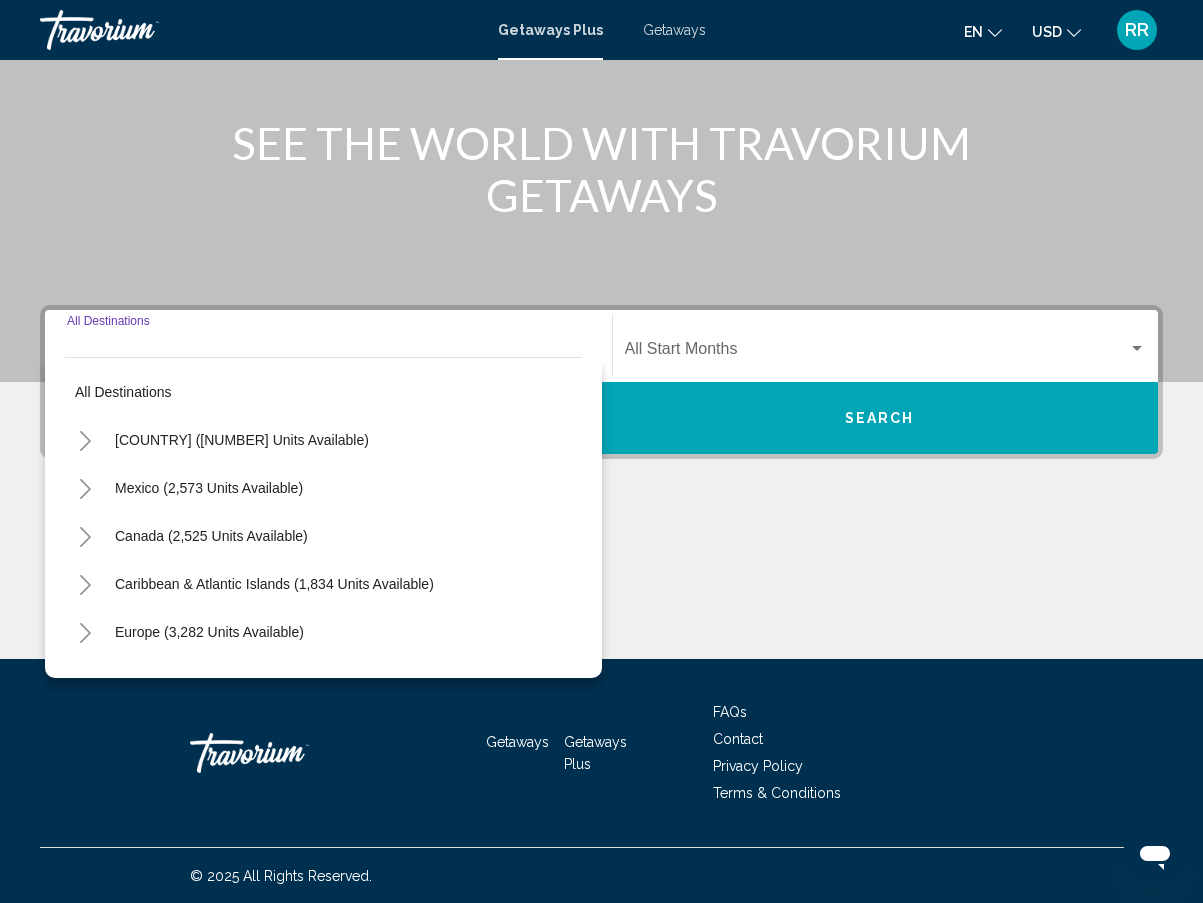 scroll, scrollTop: 219, scrollLeft: 0, axis: vertical 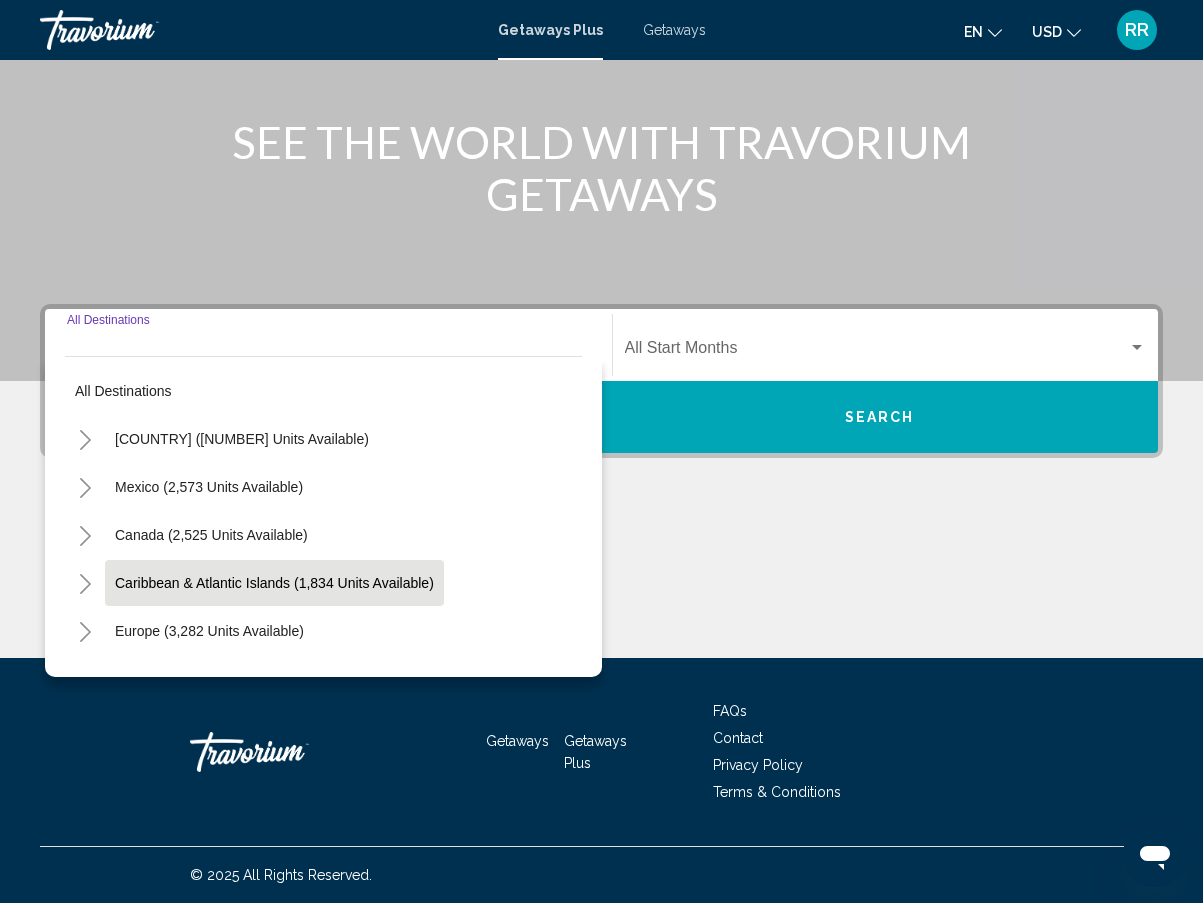 click on "Caribbean & Atlantic Islands (1,834 units available)" at bounding box center (209, 631) 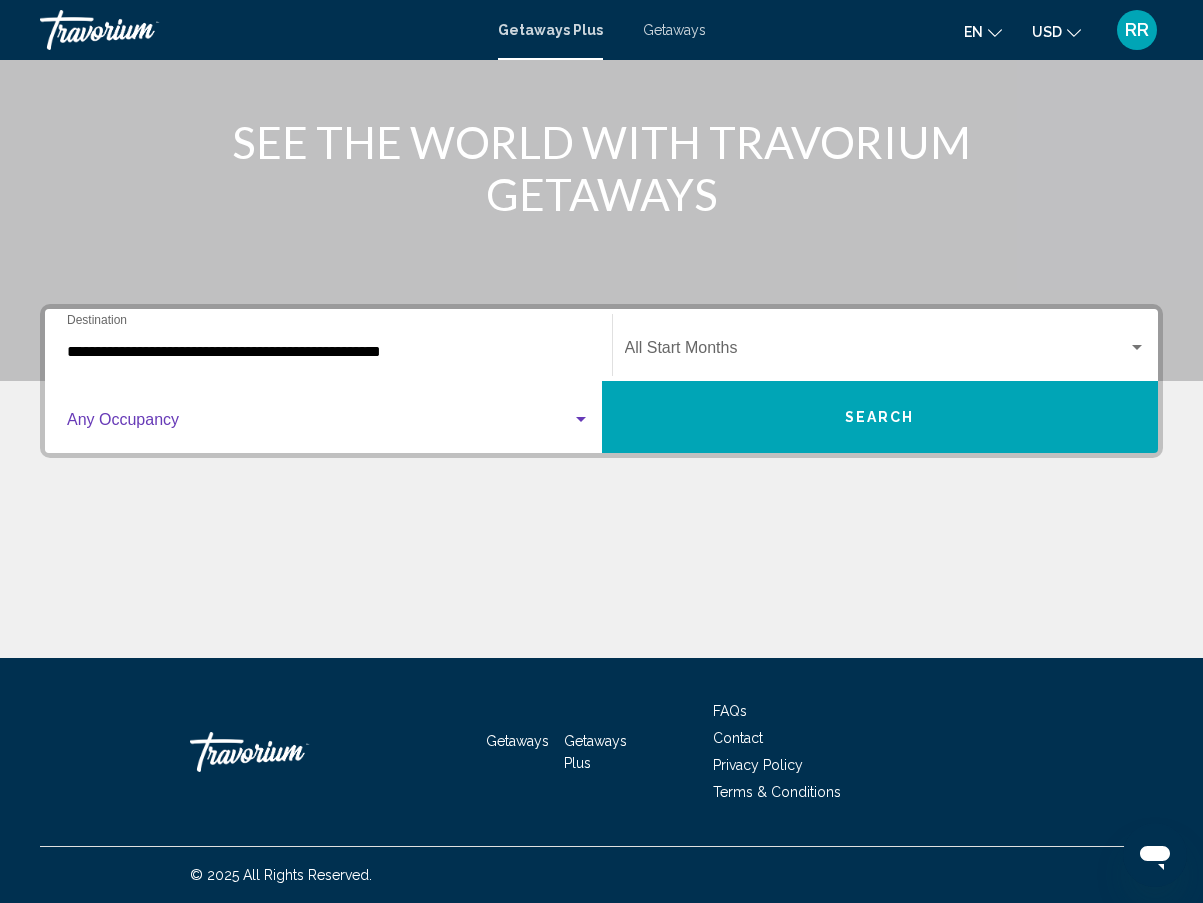 click at bounding box center (581, 420) 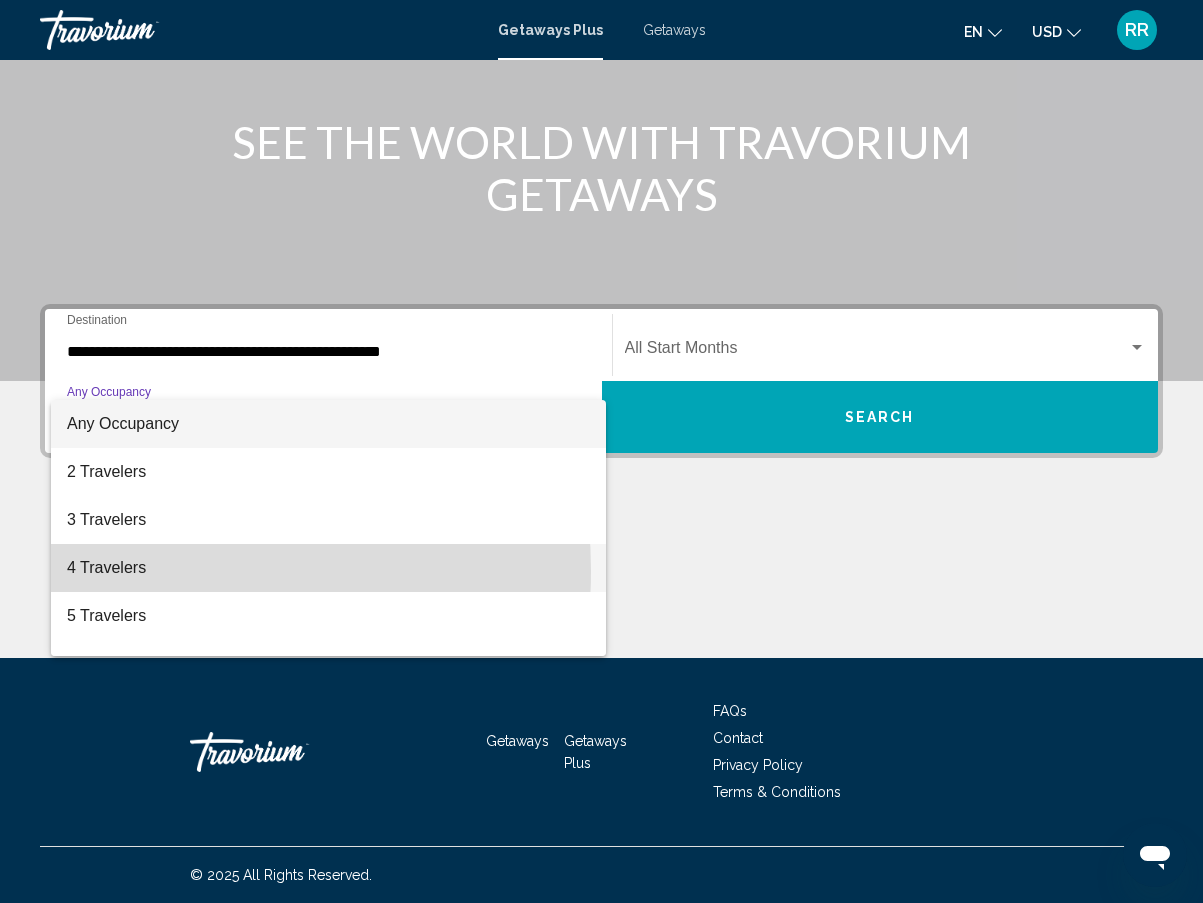 click on "4 Travelers" at bounding box center (328, 568) 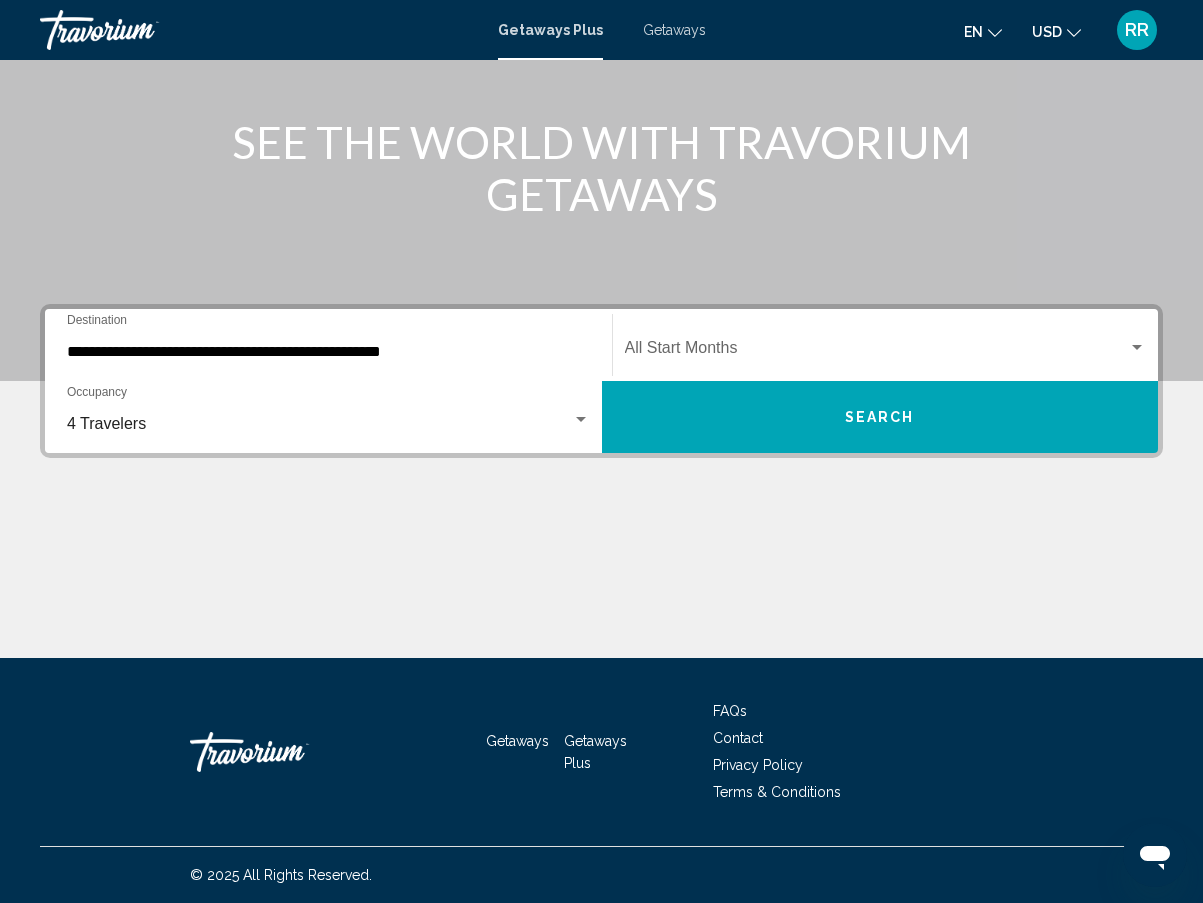 click on "Start Month All Start Months" 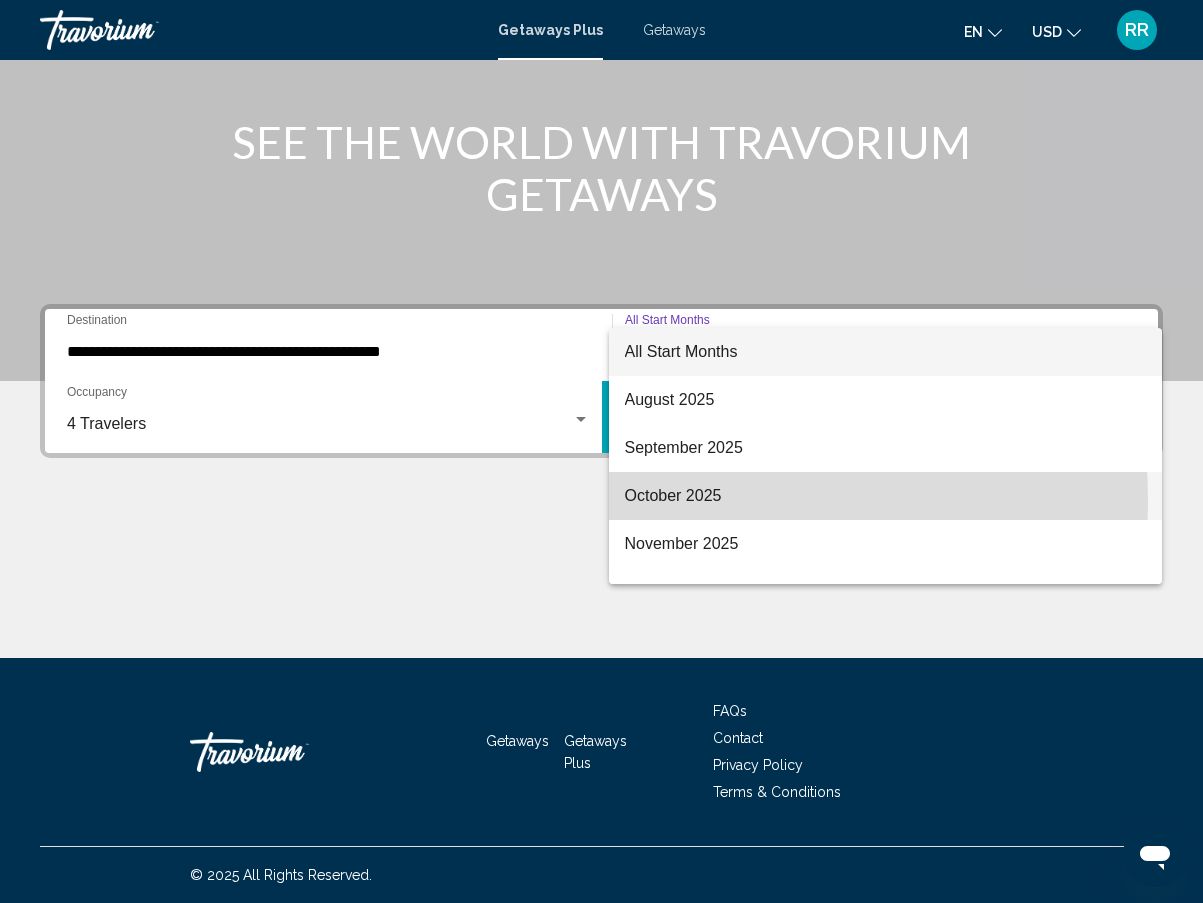 click on "October 2025" at bounding box center [886, 496] 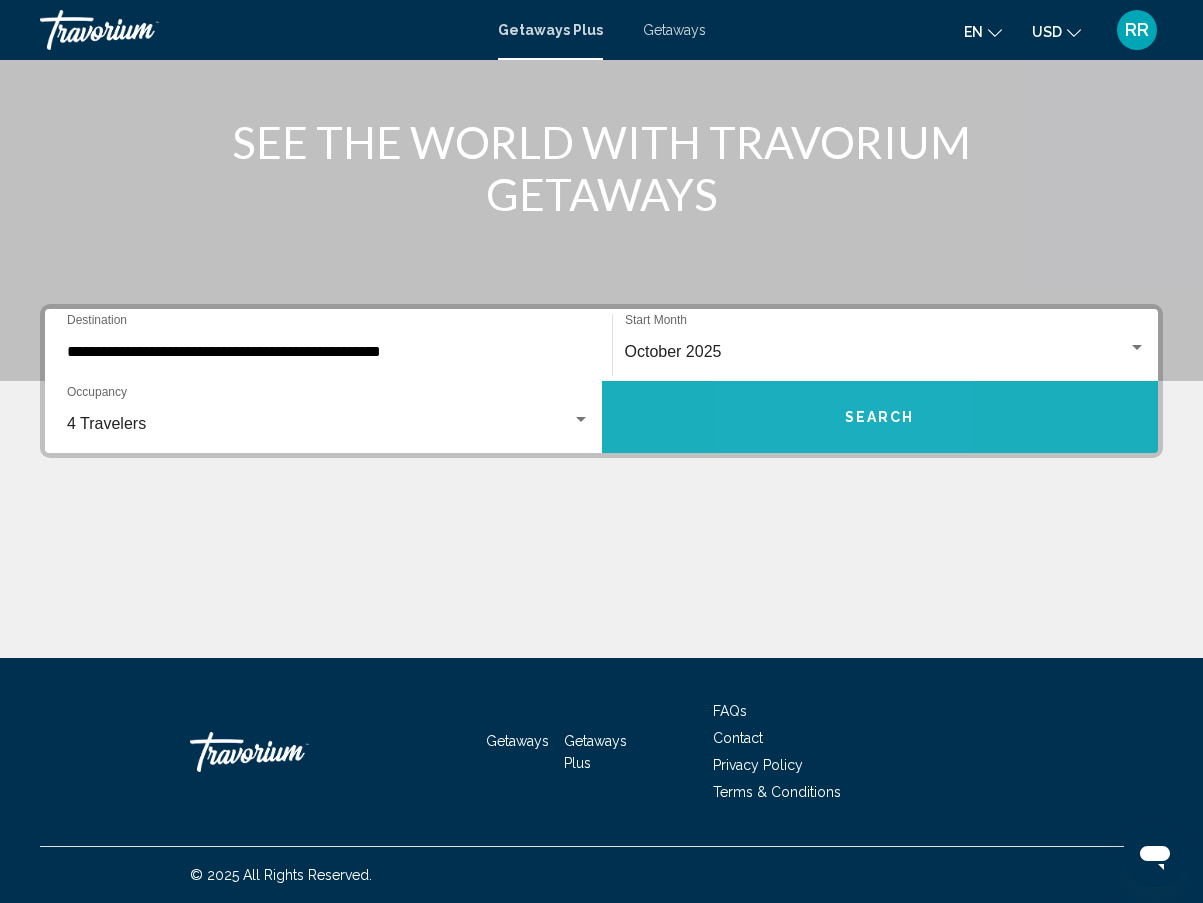 click on "Search" at bounding box center [880, 417] 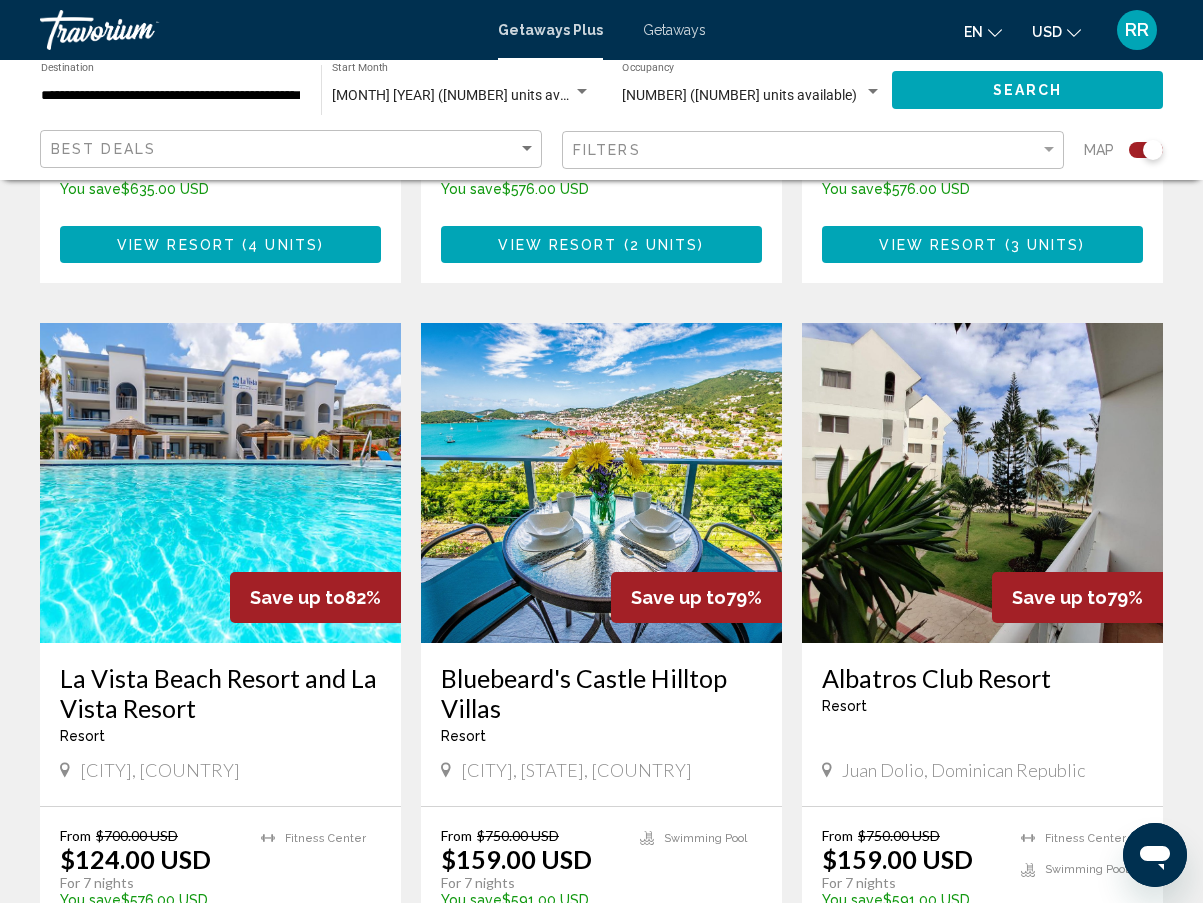 scroll, scrollTop: 1400, scrollLeft: 0, axis: vertical 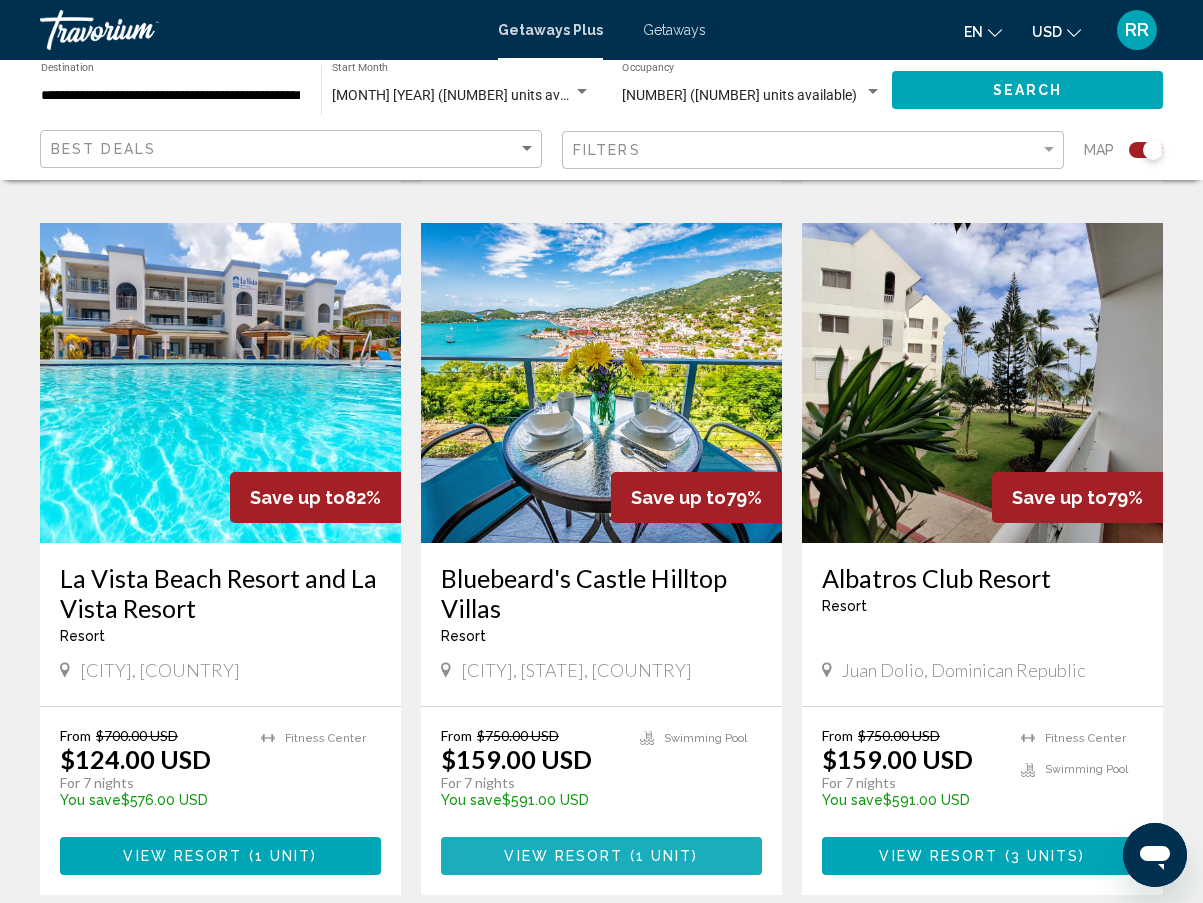 click on "View Resort" at bounding box center [563, 857] 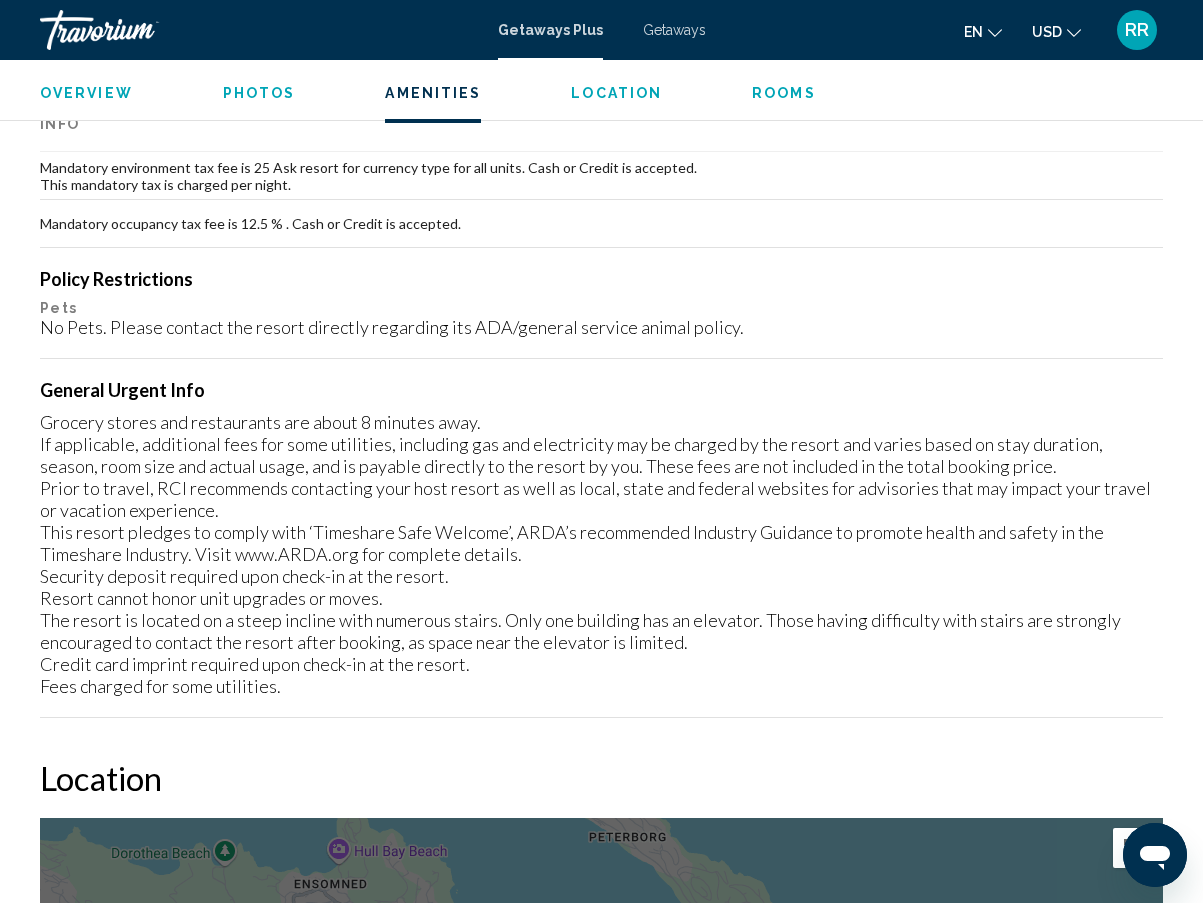 scroll, scrollTop: 1784, scrollLeft: 0, axis: vertical 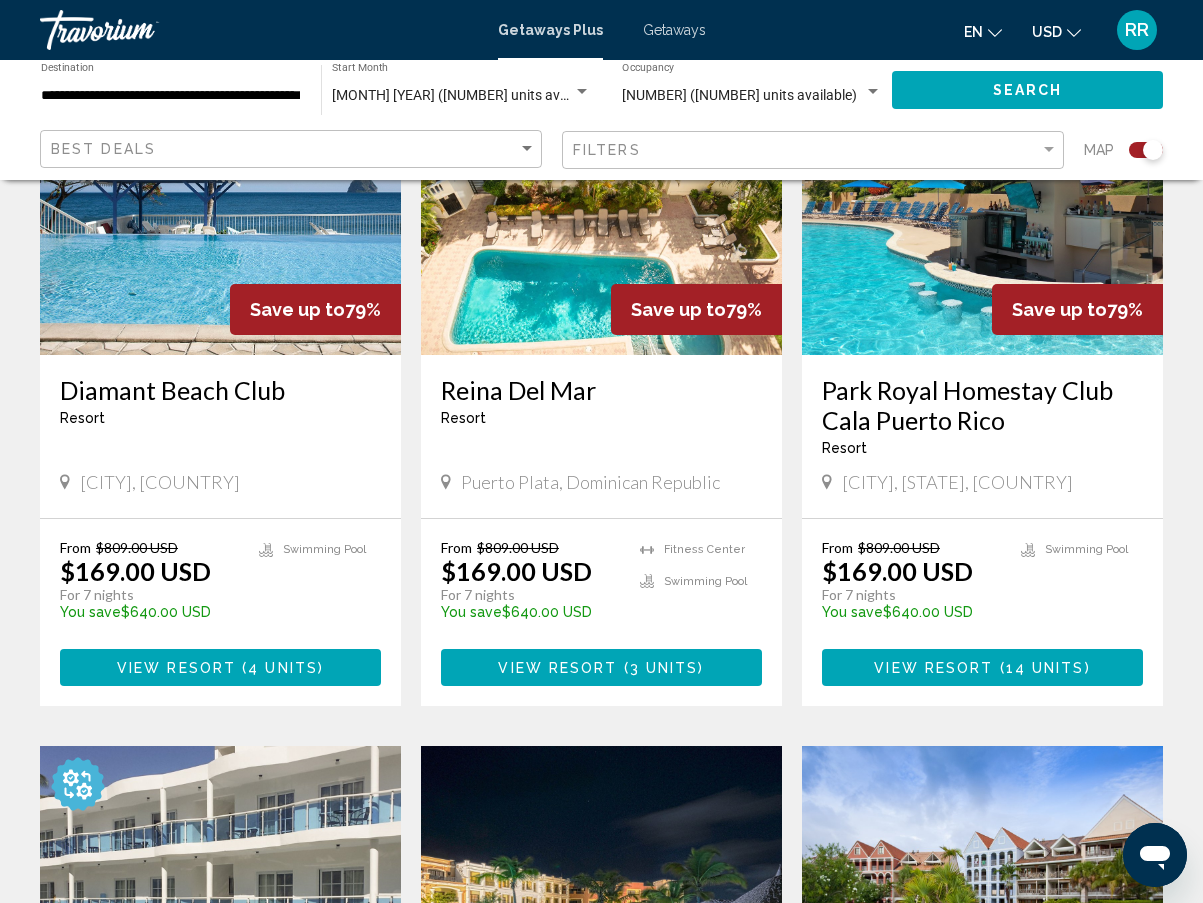 click on "Park Royal Homestay Club Cala Puerto Rico" at bounding box center (982, 405) 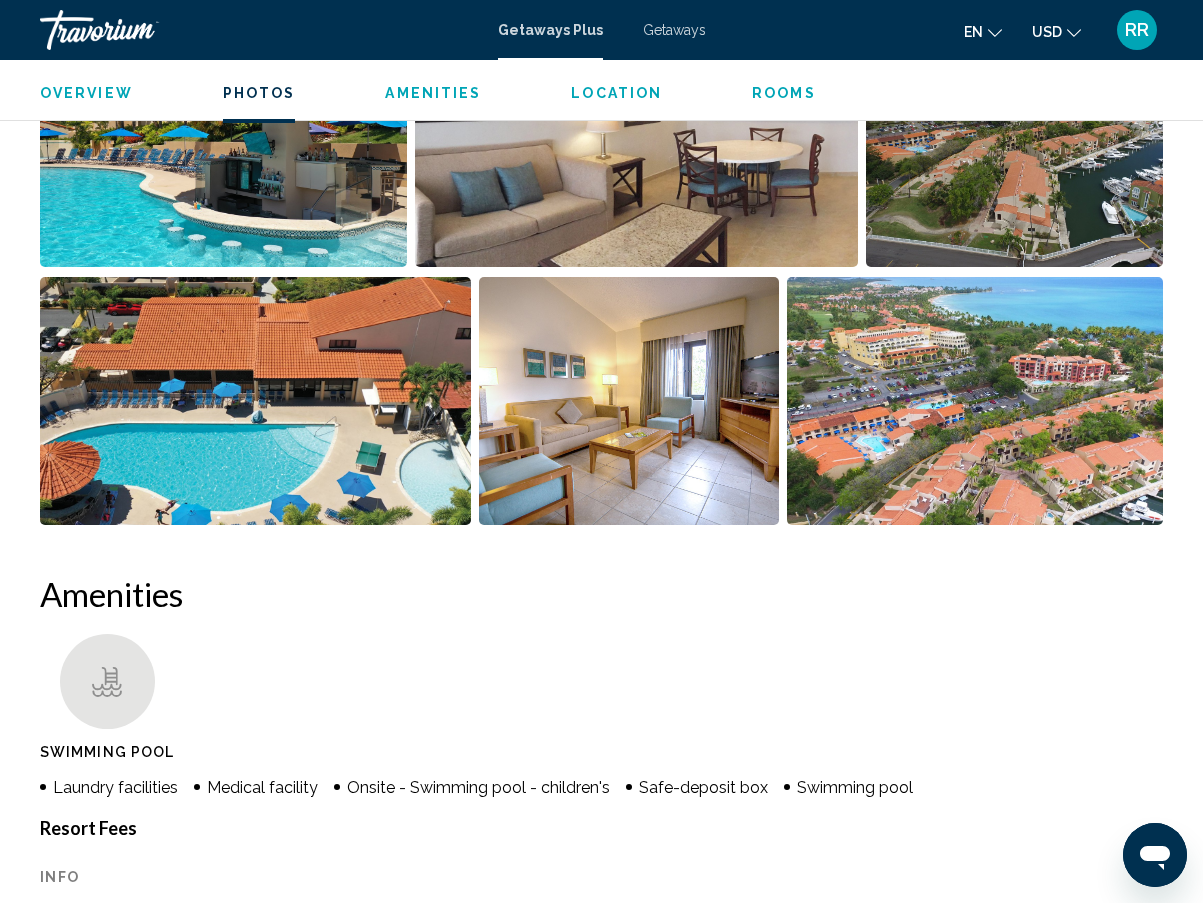 scroll, scrollTop: 1084, scrollLeft: 0, axis: vertical 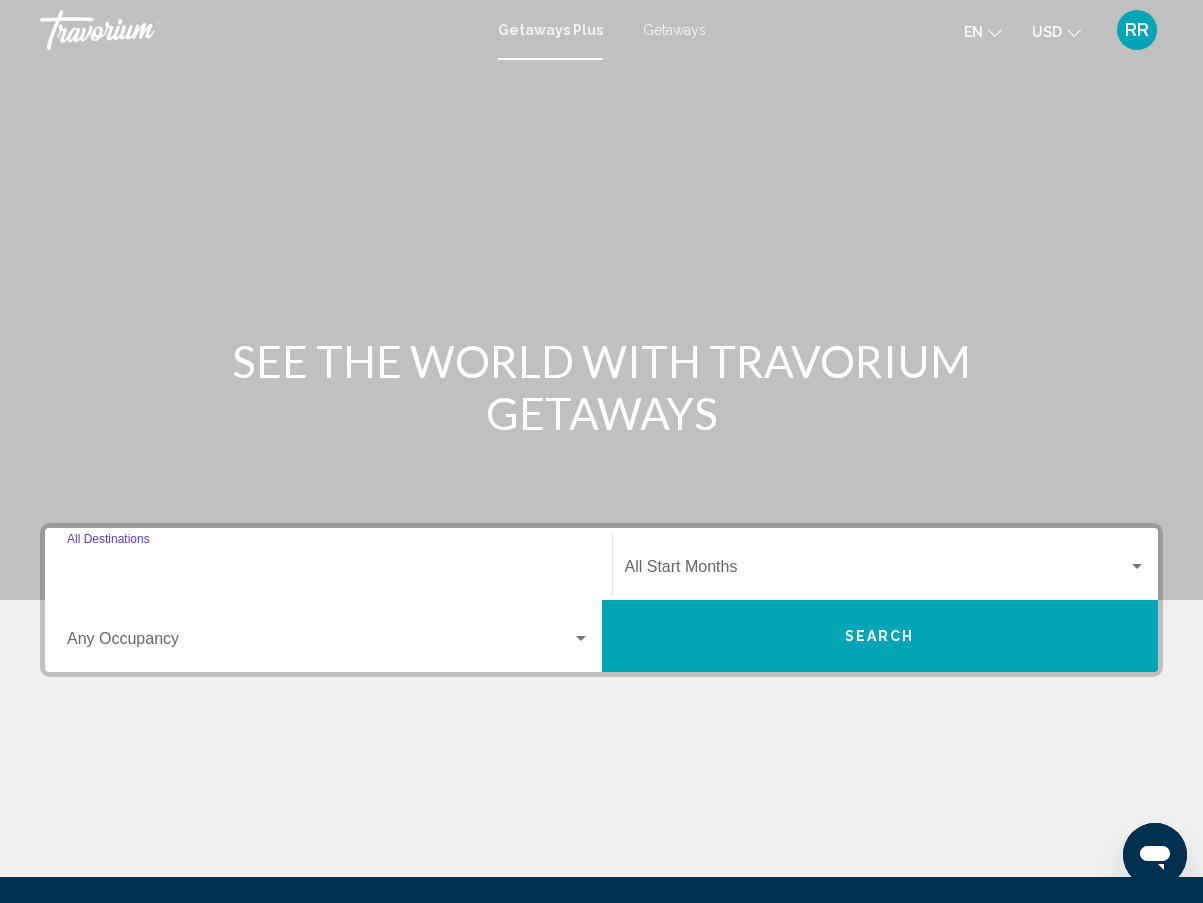 click on "Destination All Destinations" at bounding box center [328, 571] 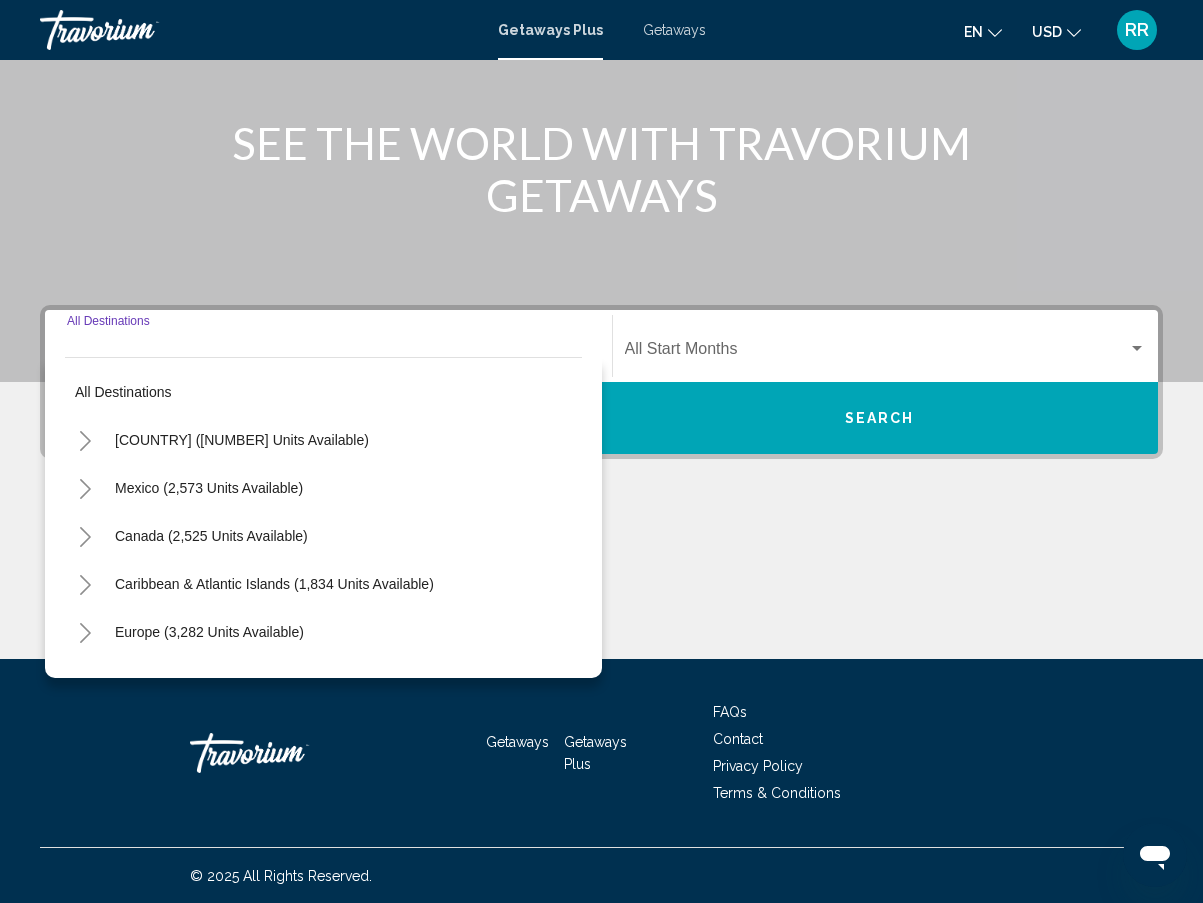 scroll, scrollTop: 219, scrollLeft: 0, axis: vertical 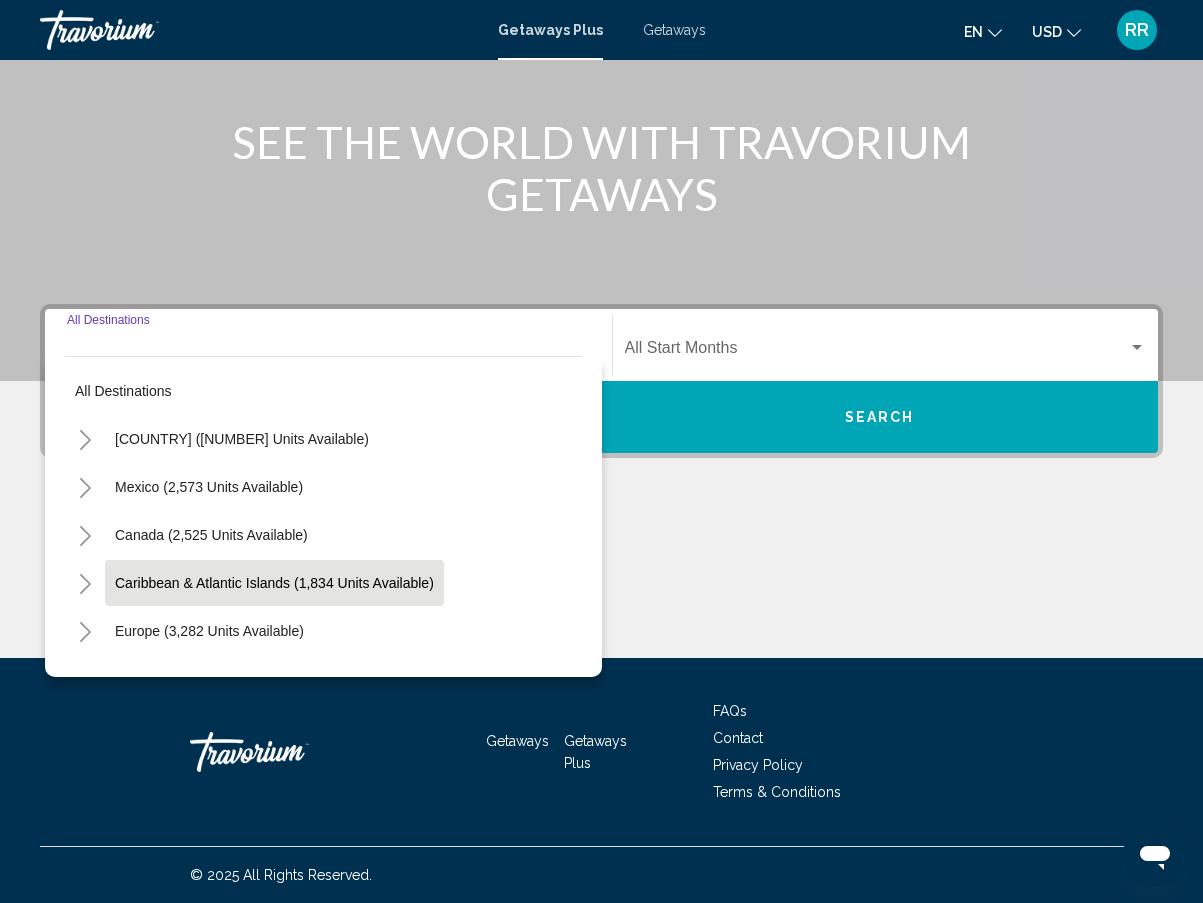 click on "Caribbean & Atlantic Islands (1,834 units available)" at bounding box center [209, 631] 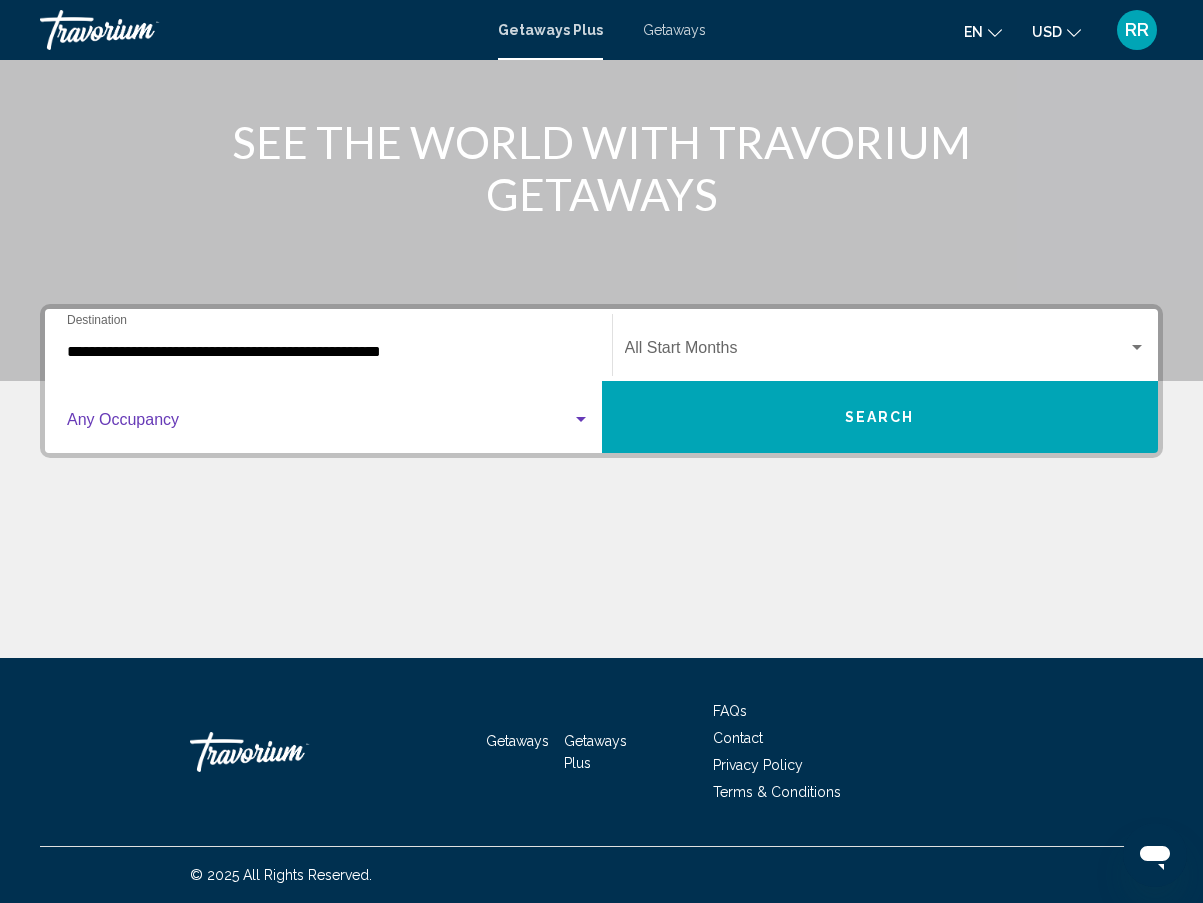 click at bounding box center [319, 424] 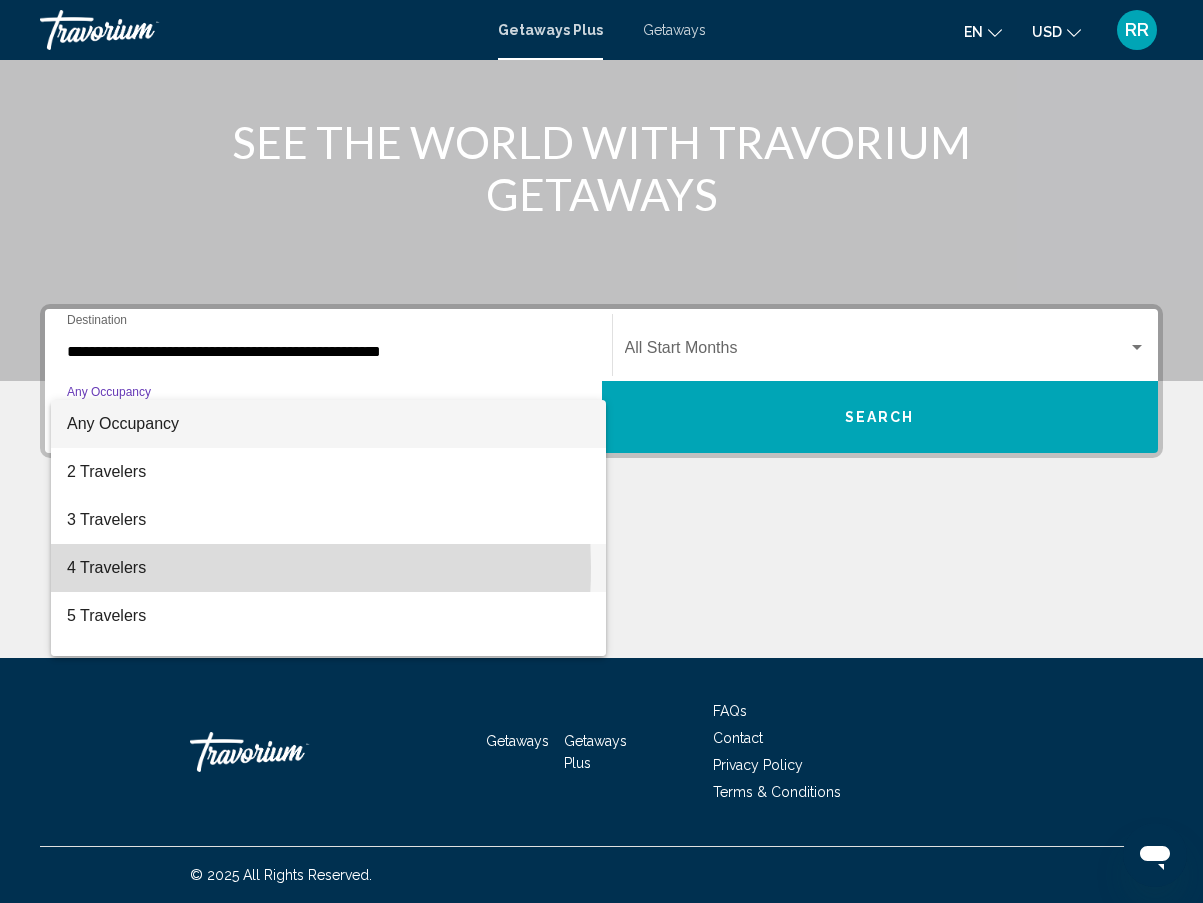click on "4 Travelers" at bounding box center (328, 568) 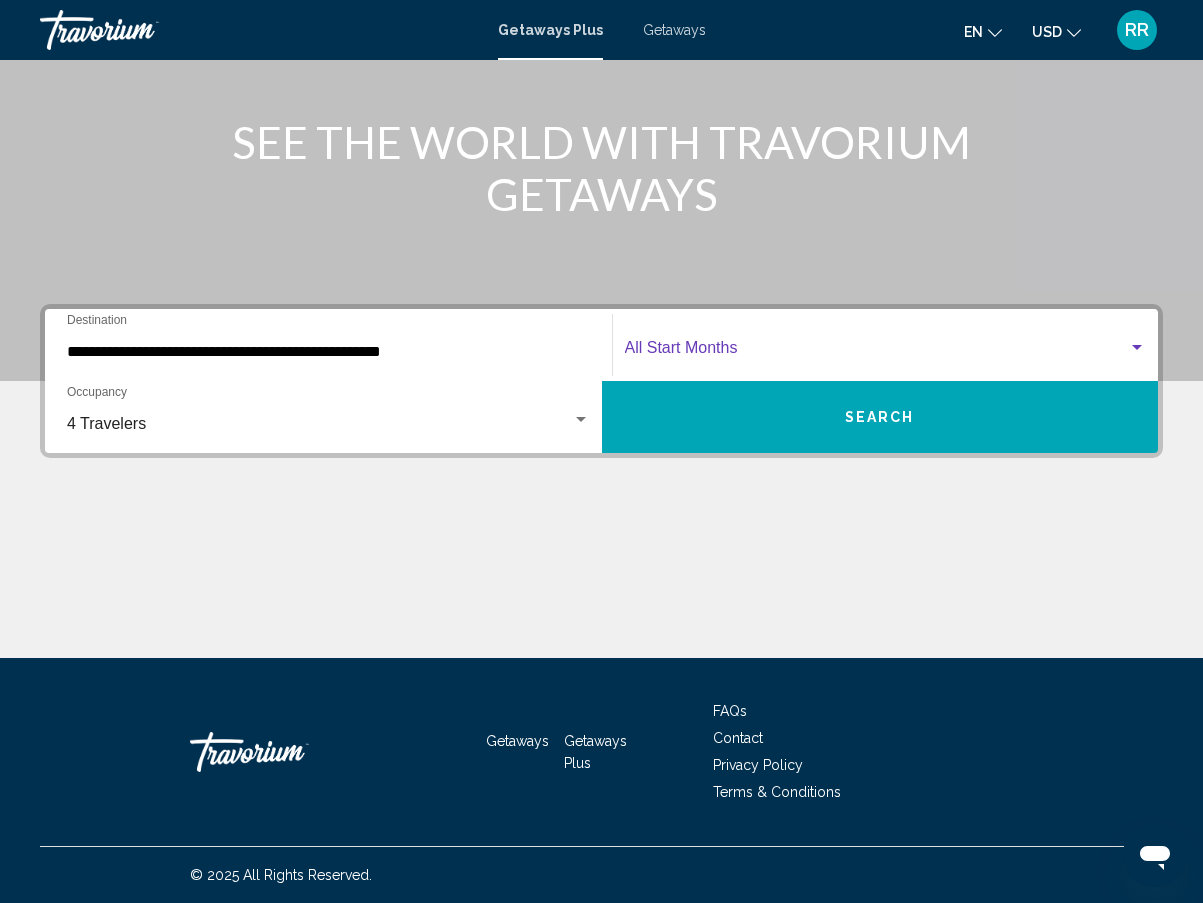 click at bounding box center [877, 352] 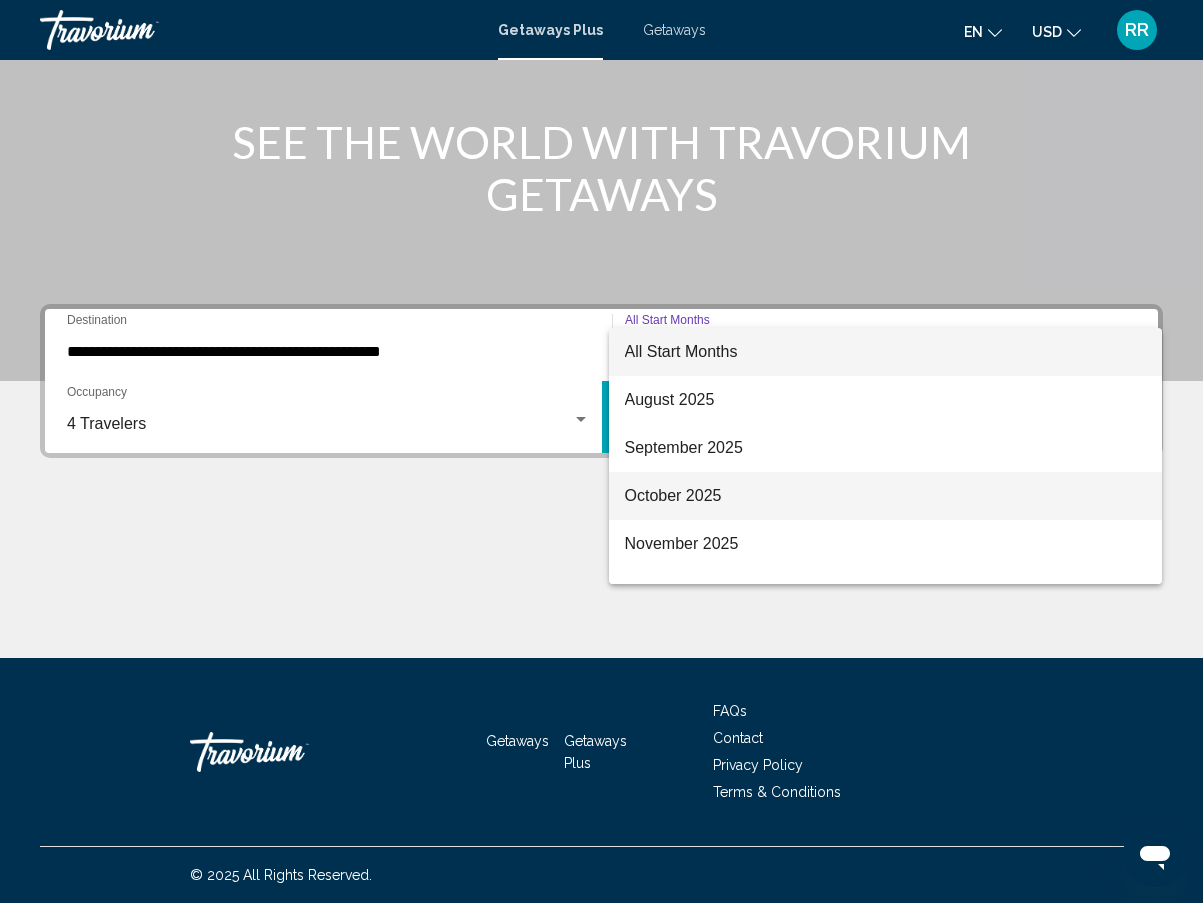 click on "October 2025" at bounding box center (886, 496) 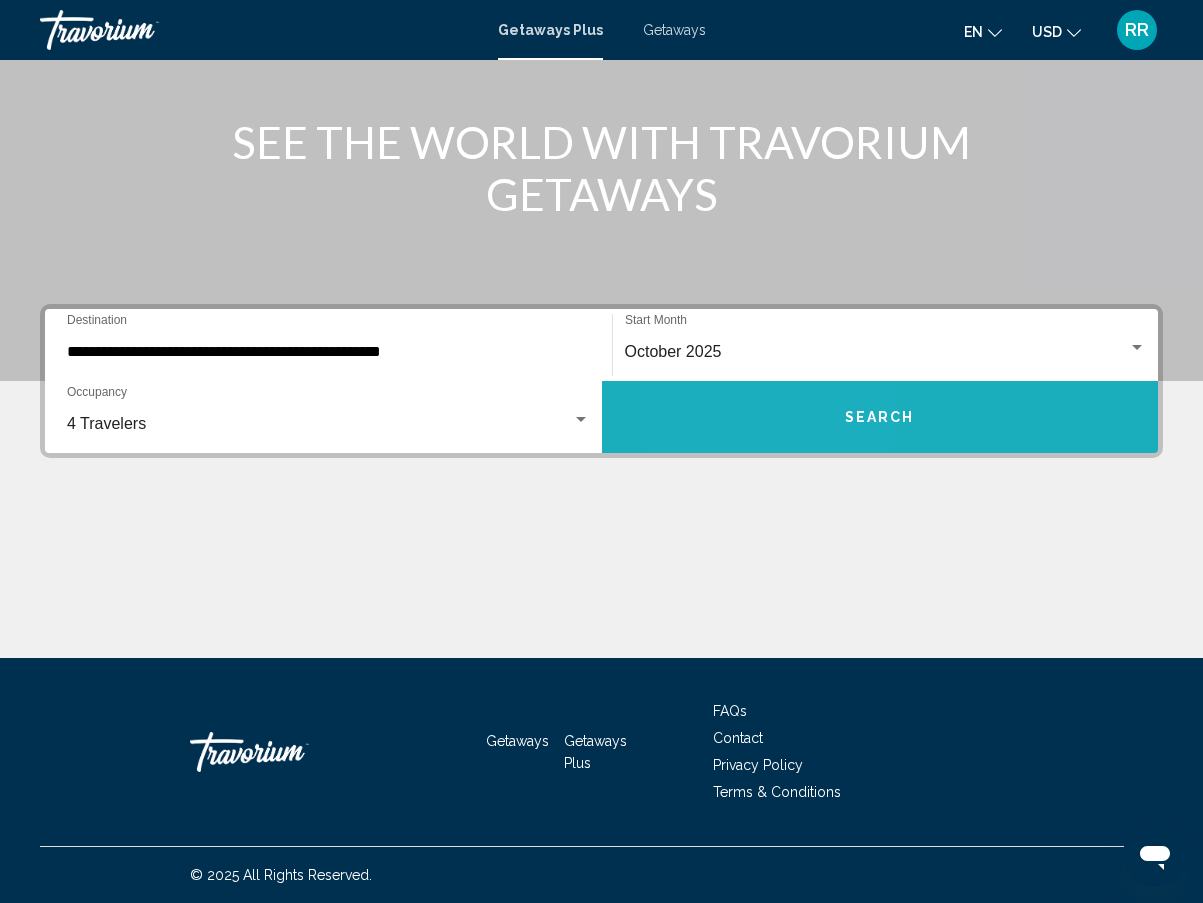 click on "Search" at bounding box center (880, 417) 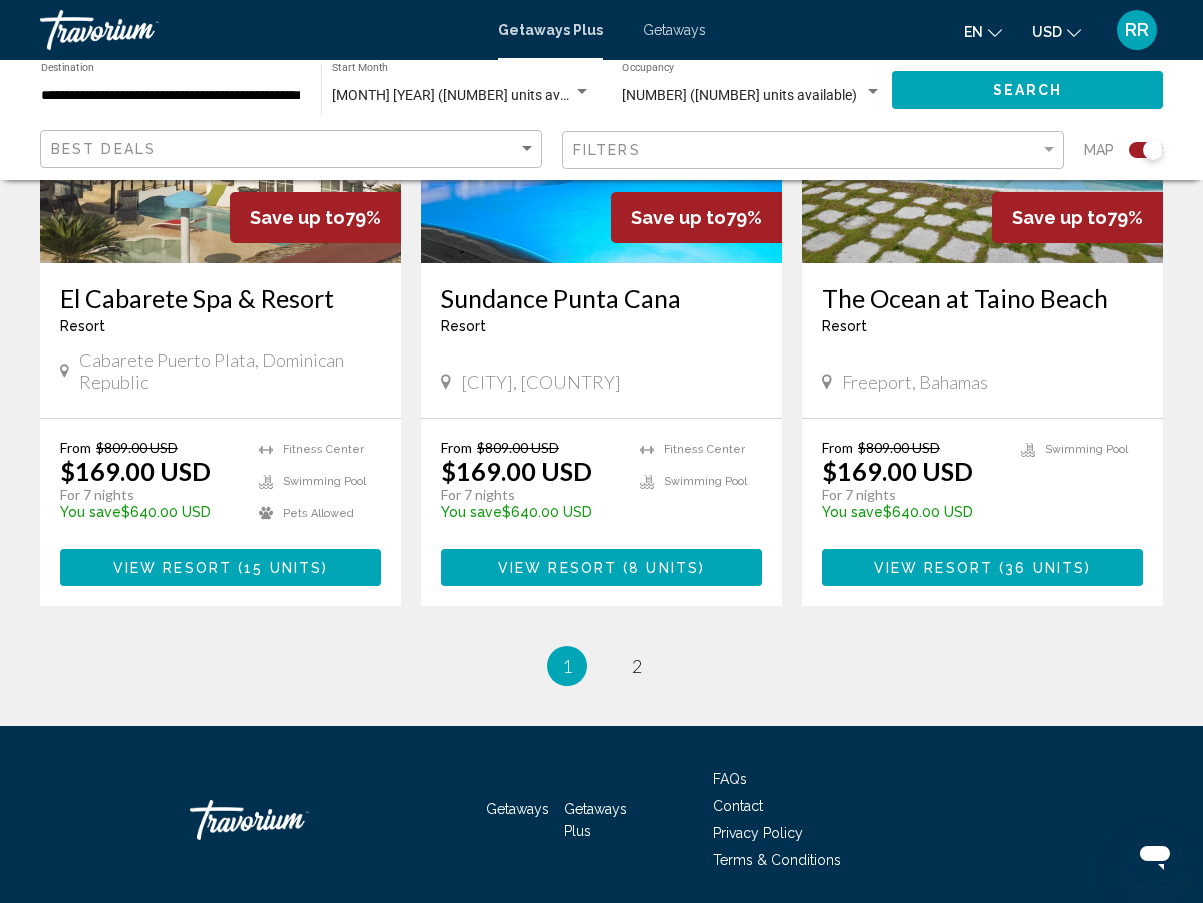 scroll, scrollTop: 3149, scrollLeft: 0, axis: vertical 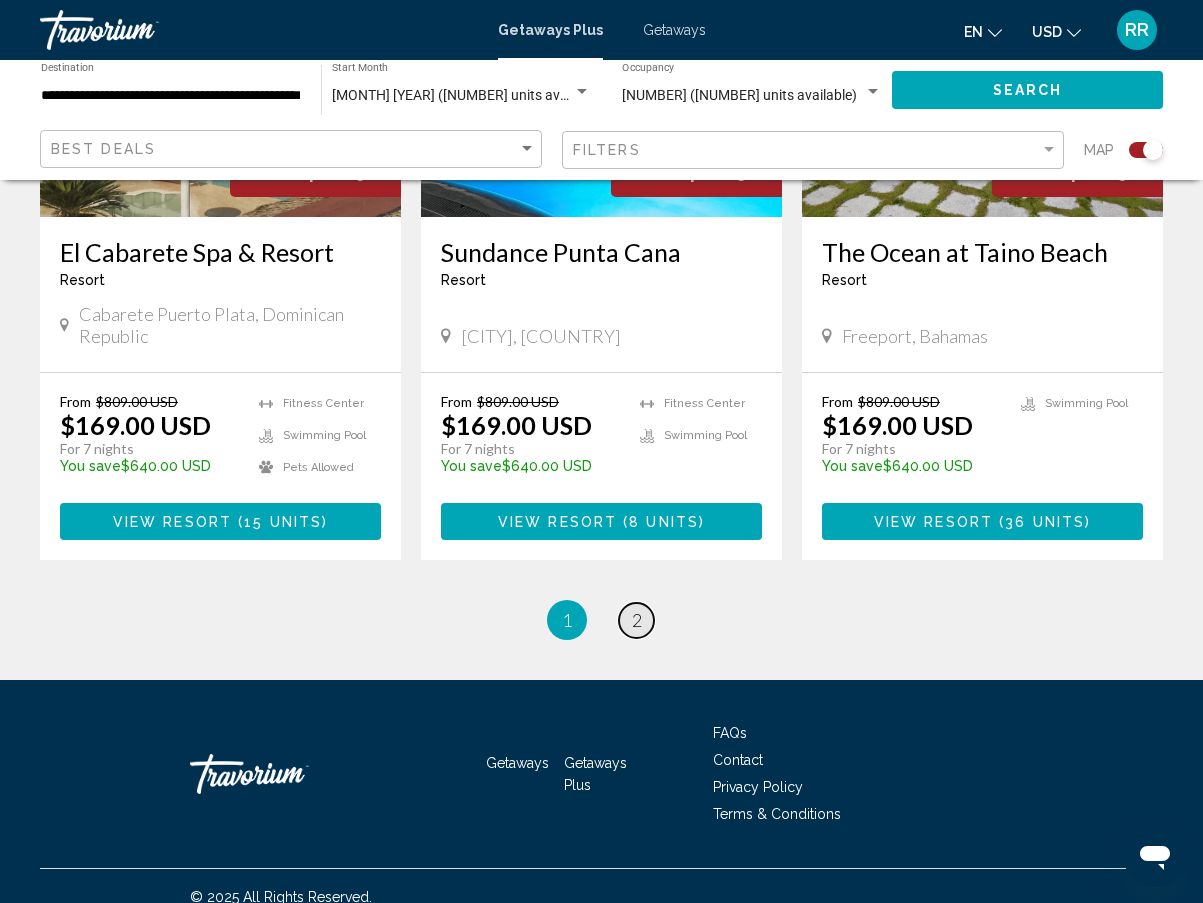 click on "2" at bounding box center [637, 620] 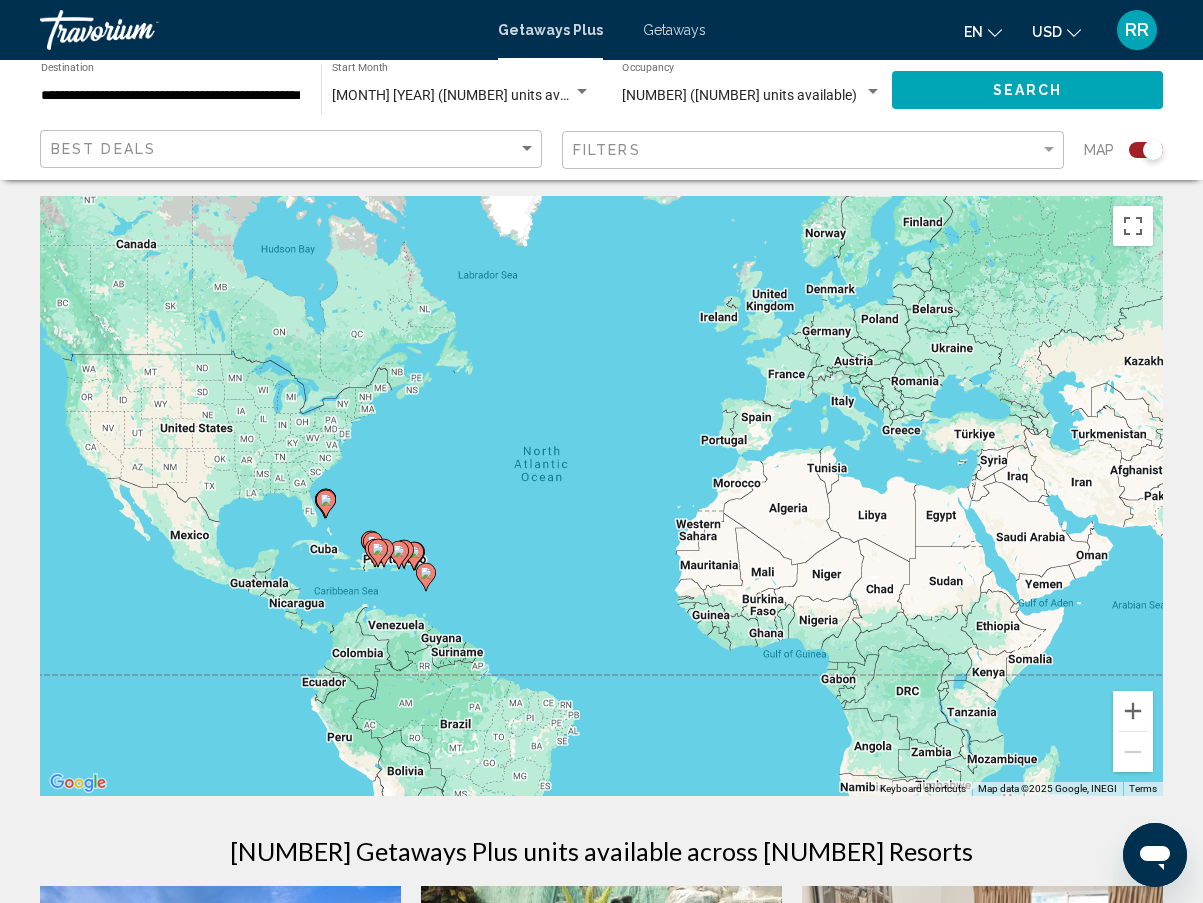 scroll, scrollTop: 0, scrollLeft: 0, axis: both 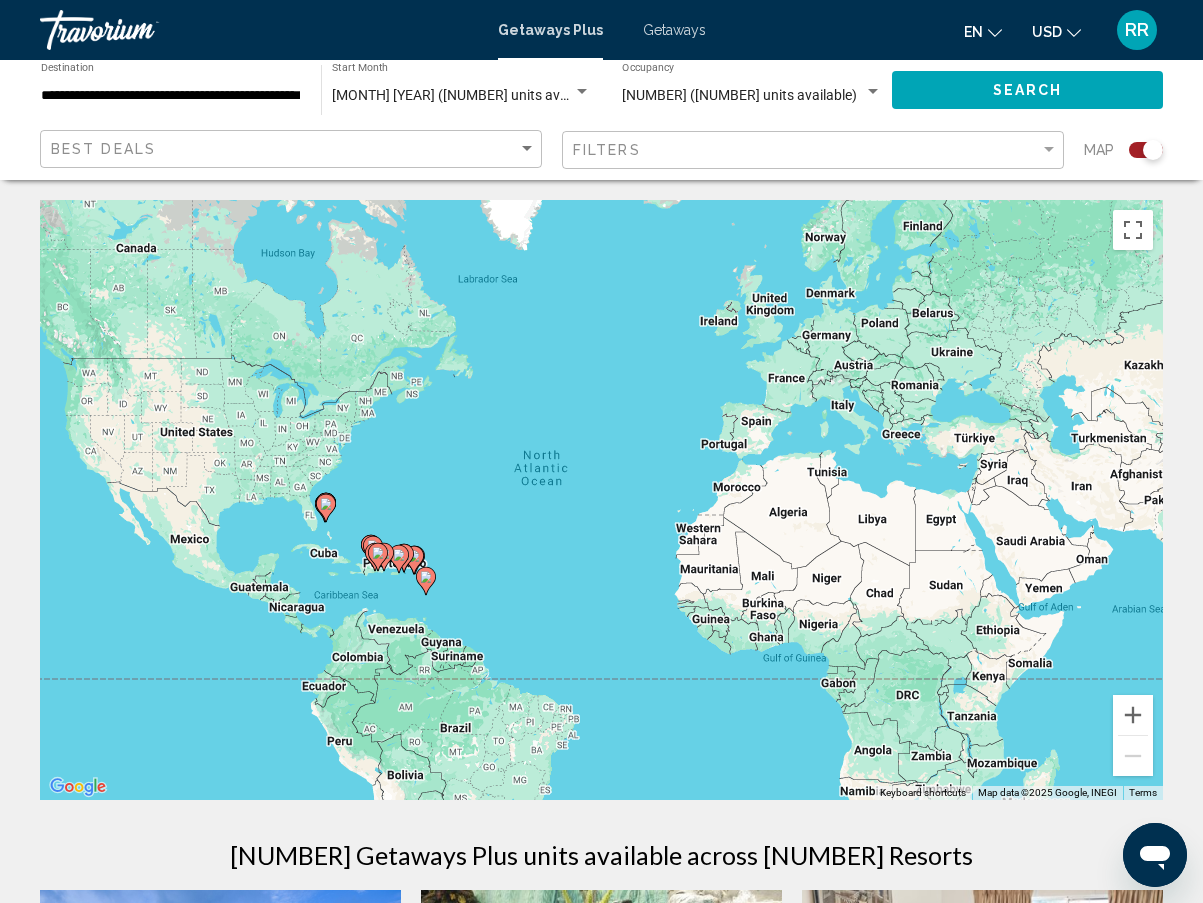 click on "Best Deals" 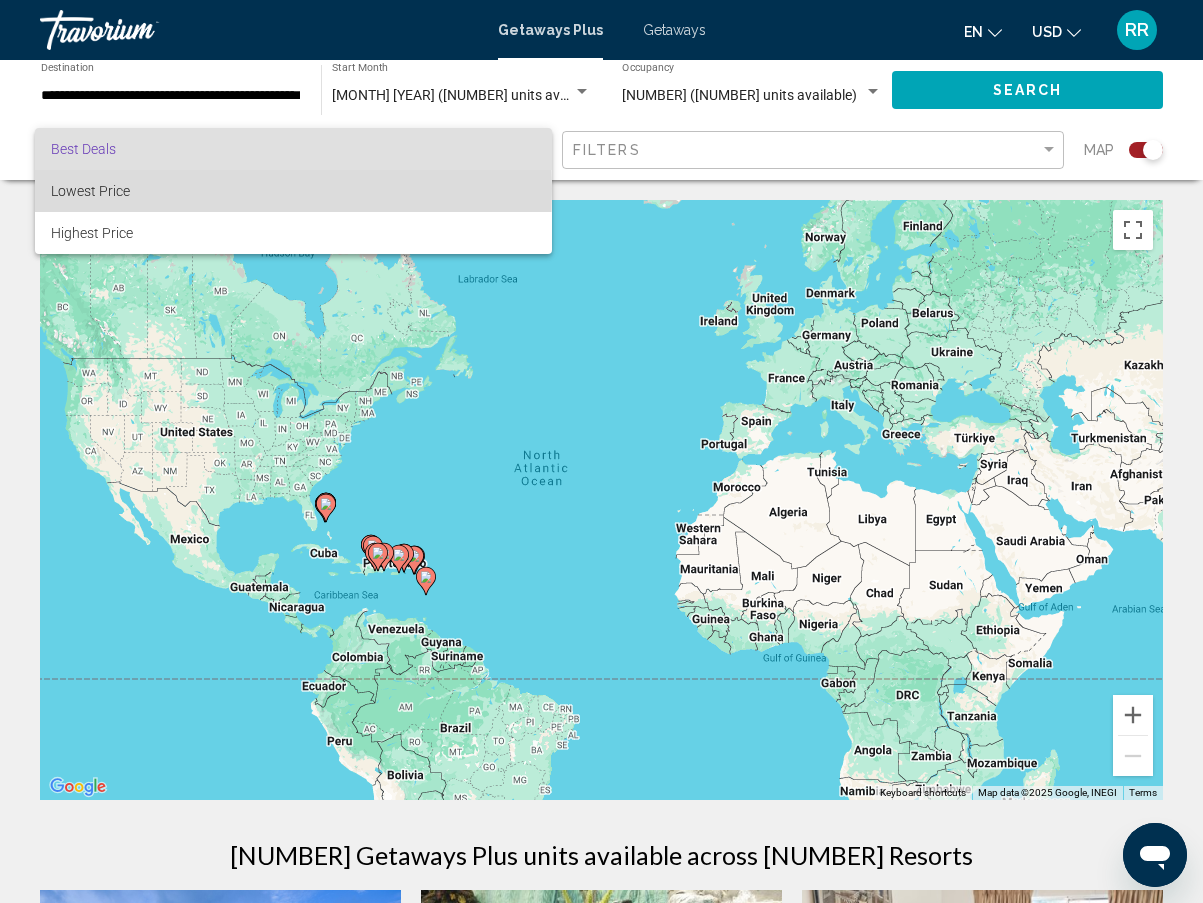 click on "Lowest Price" at bounding box center [90, 191] 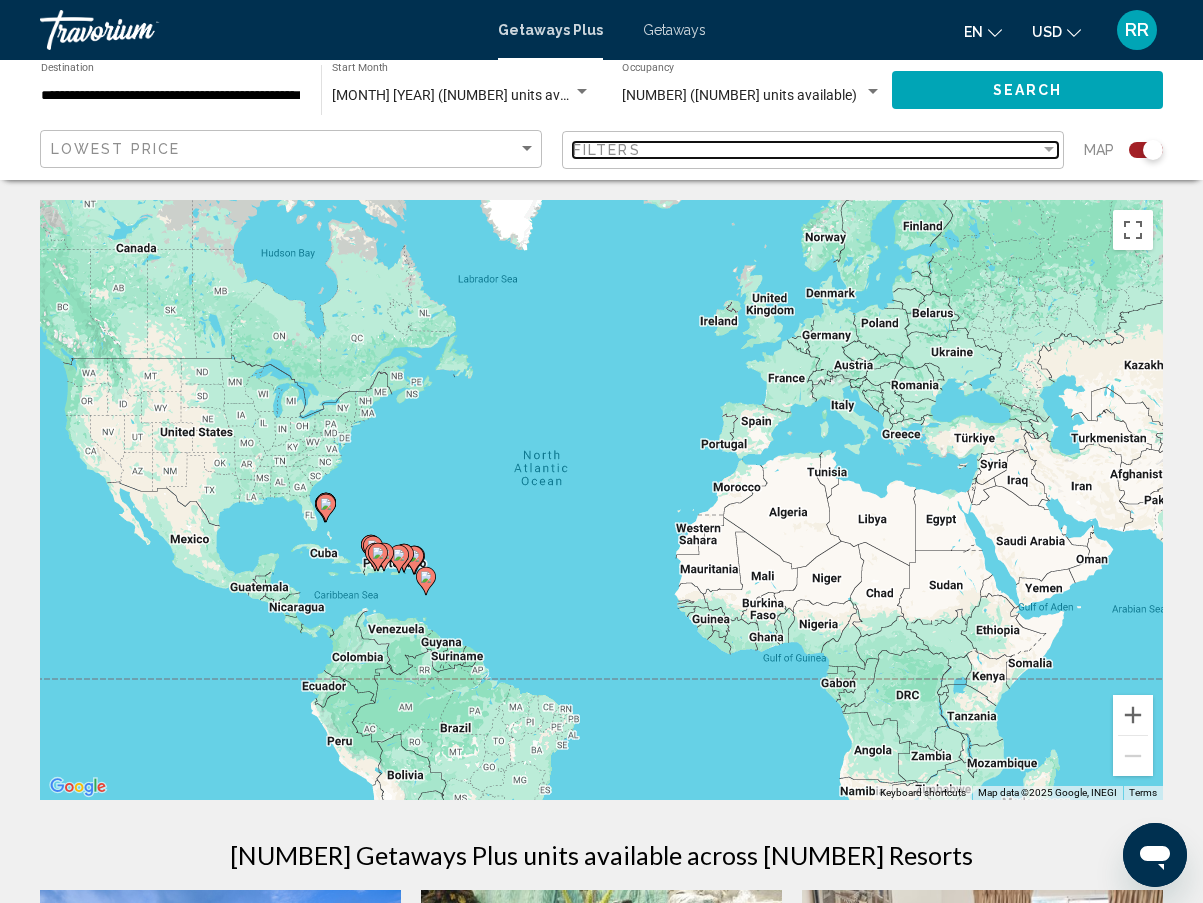 click on "Filters" at bounding box center [806, 150] 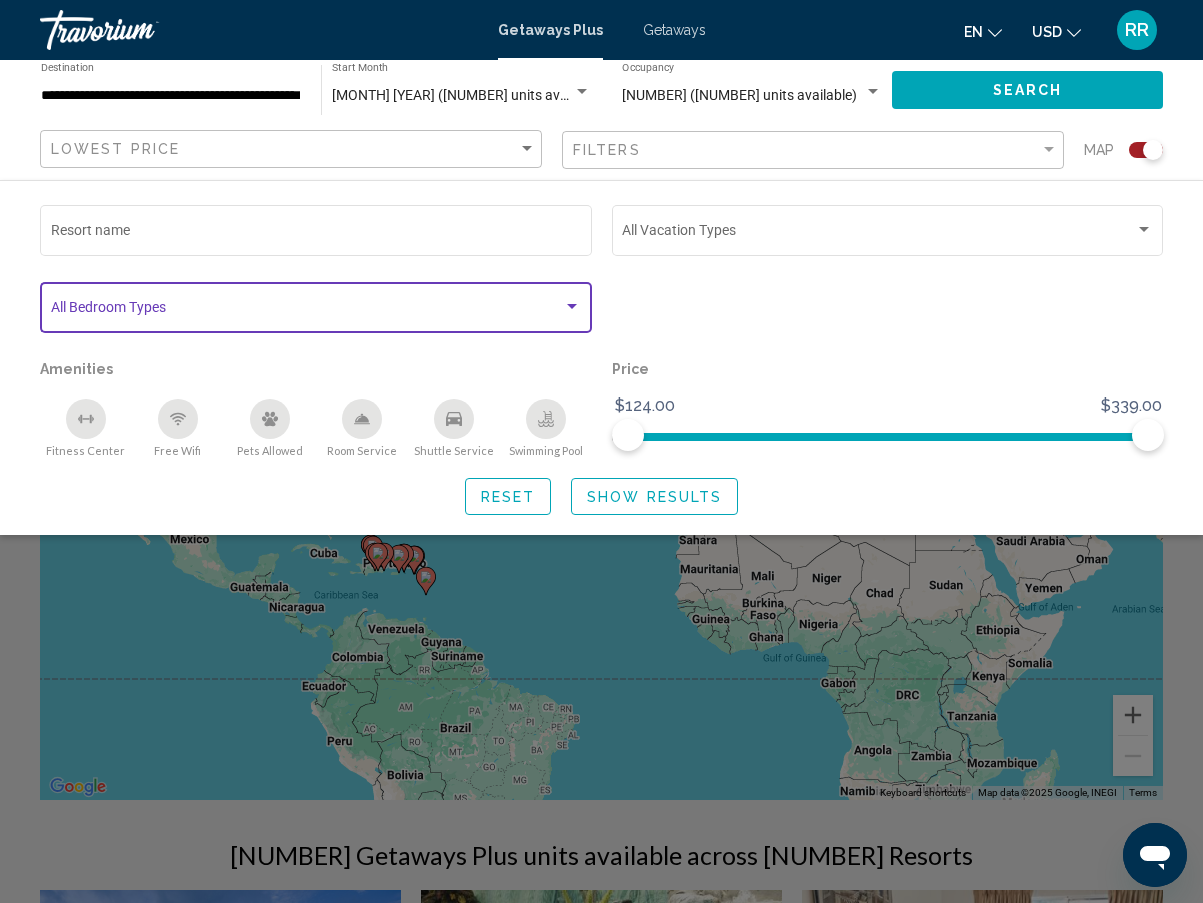 click at bounding box center [572, 306] 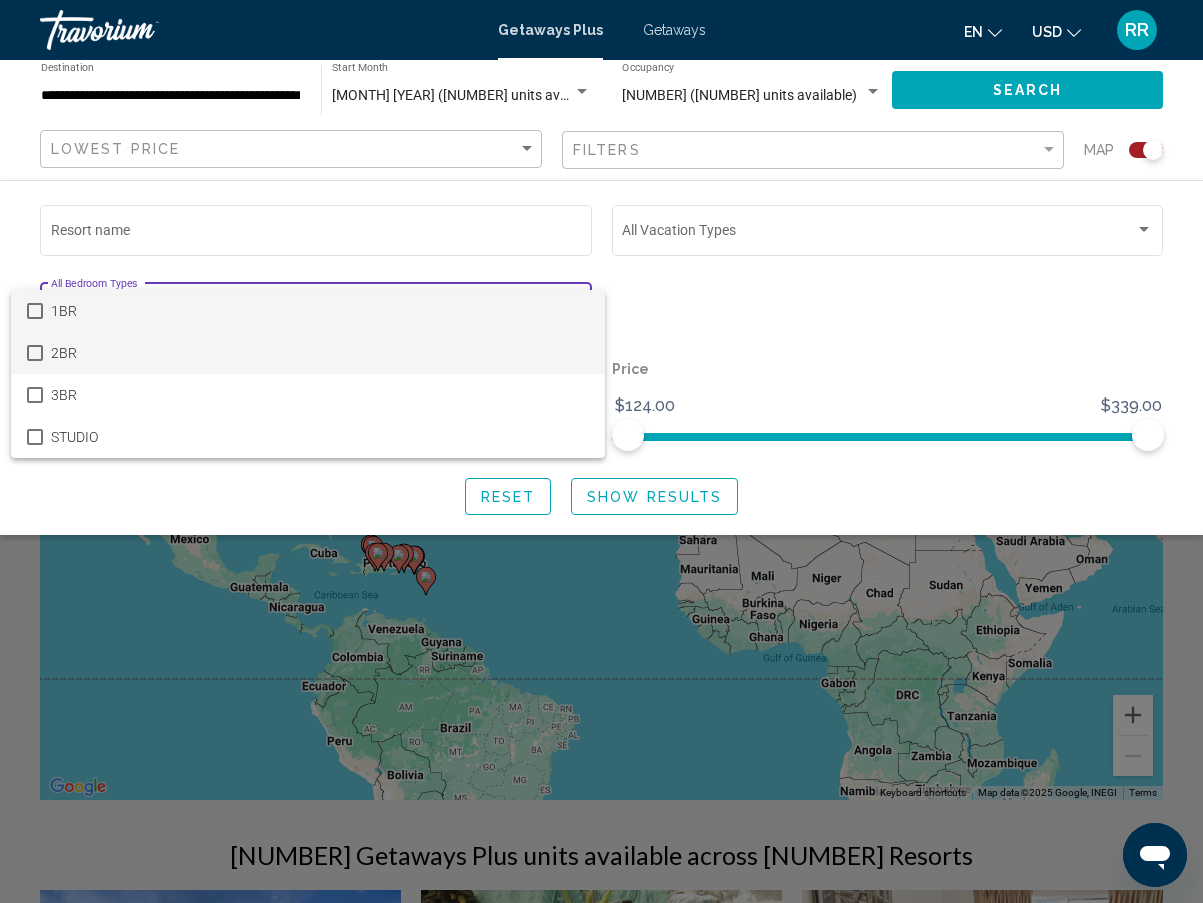 click on "2BR" at bounding box center (320, 353) 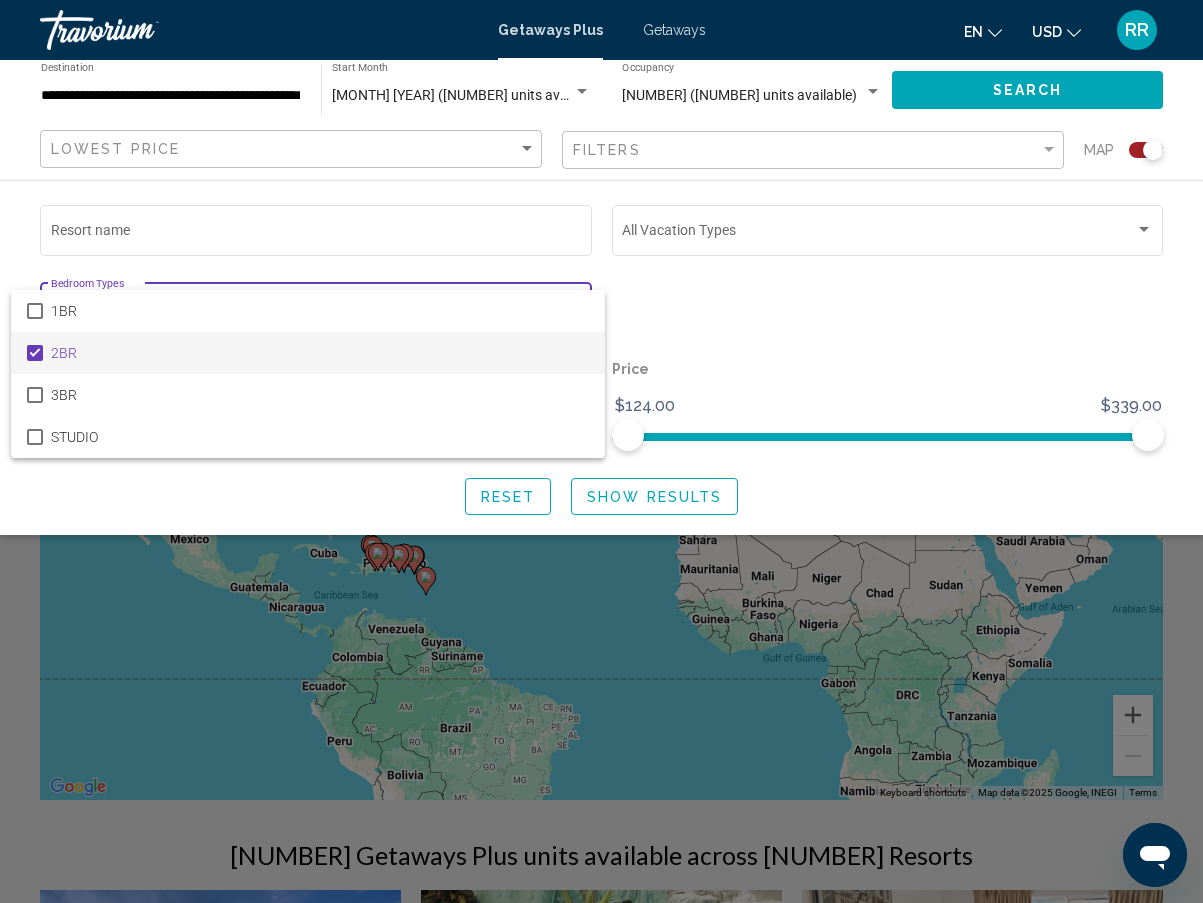 click at bounding box center (601, 451) 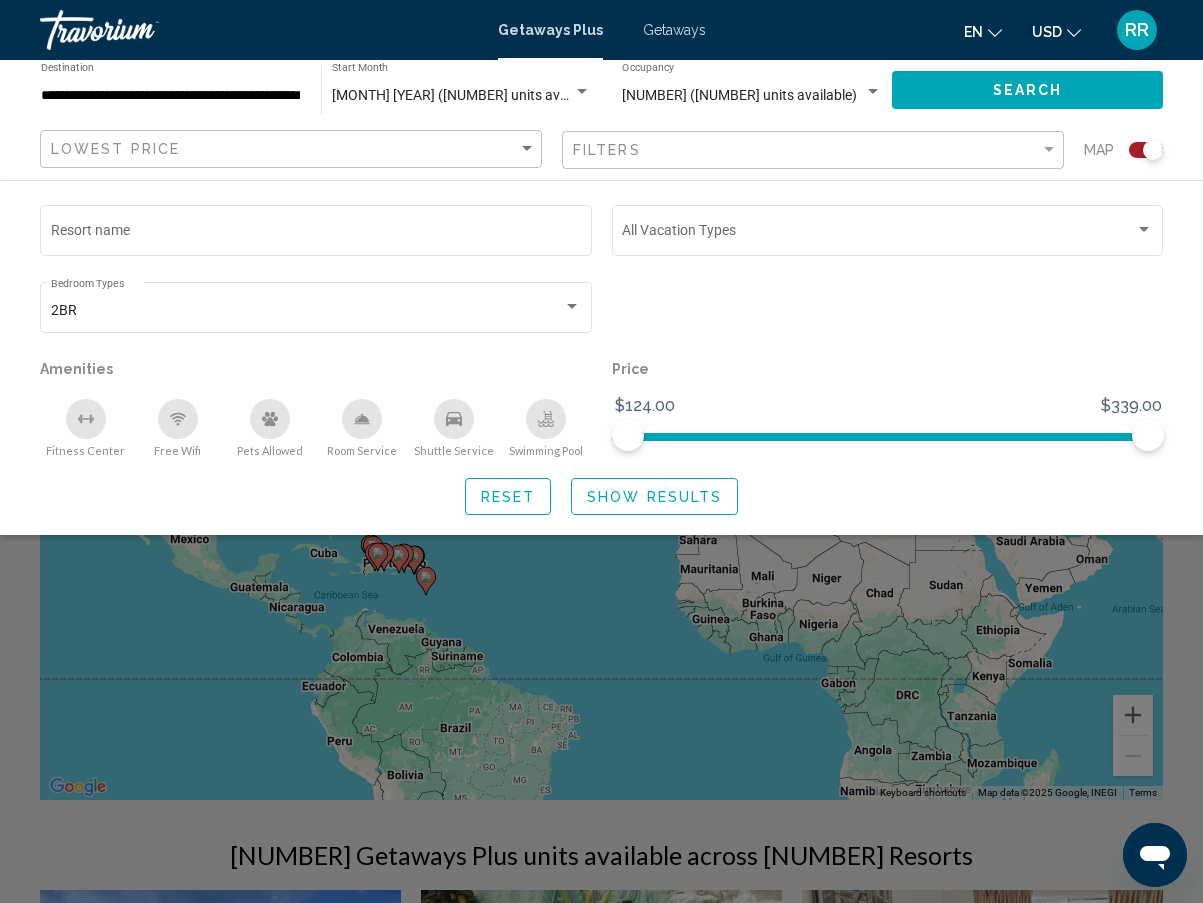 click at bounding box center [1144, 230] 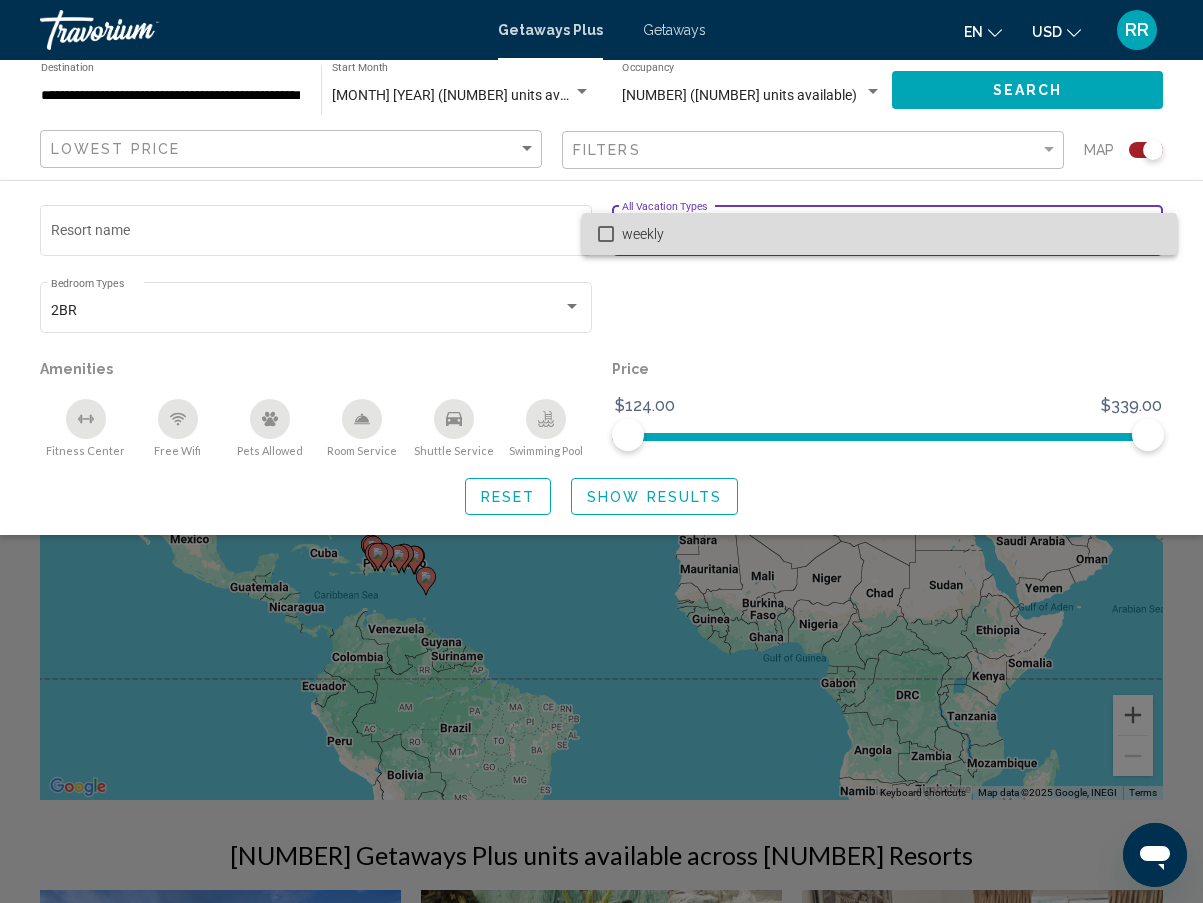 click on "weekly" at bounding box center (891, 234) 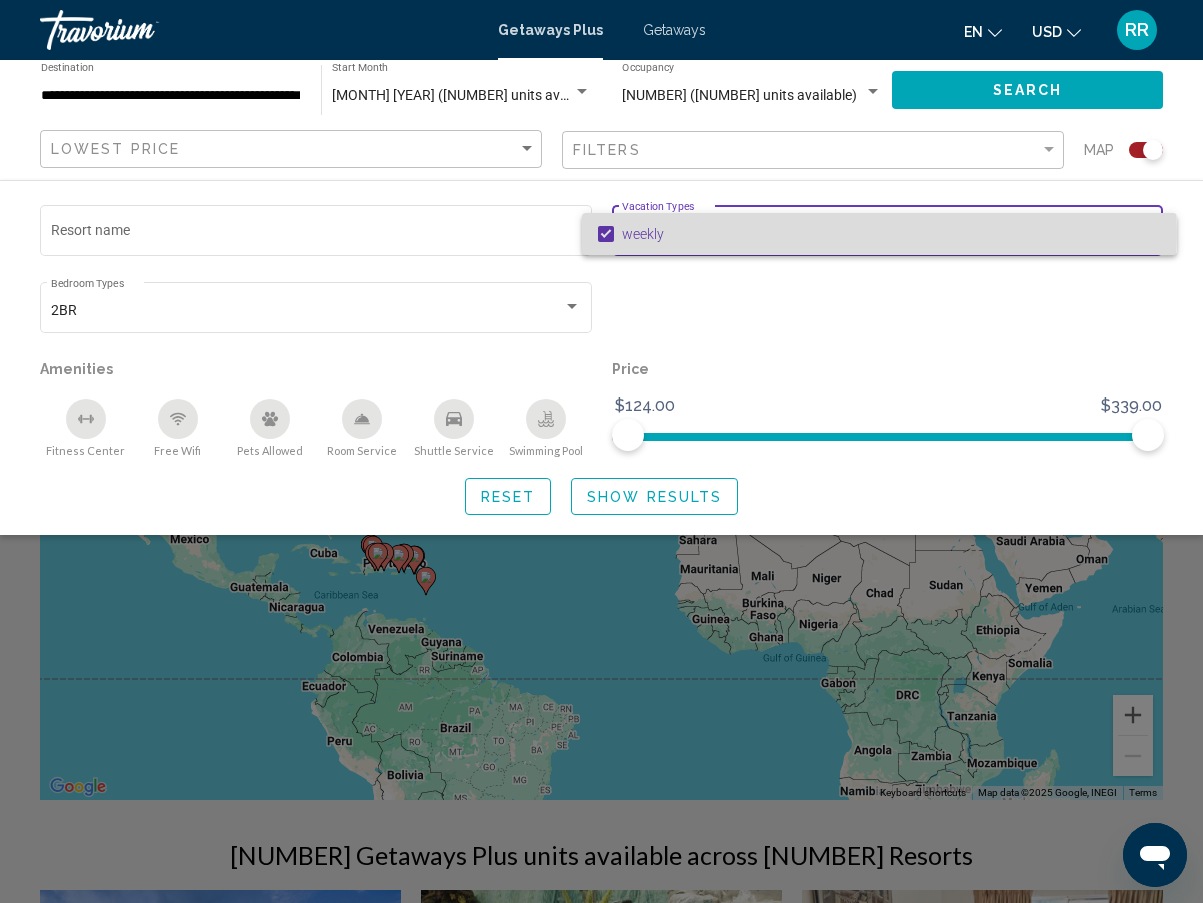 click at bounding box center [606, 234] 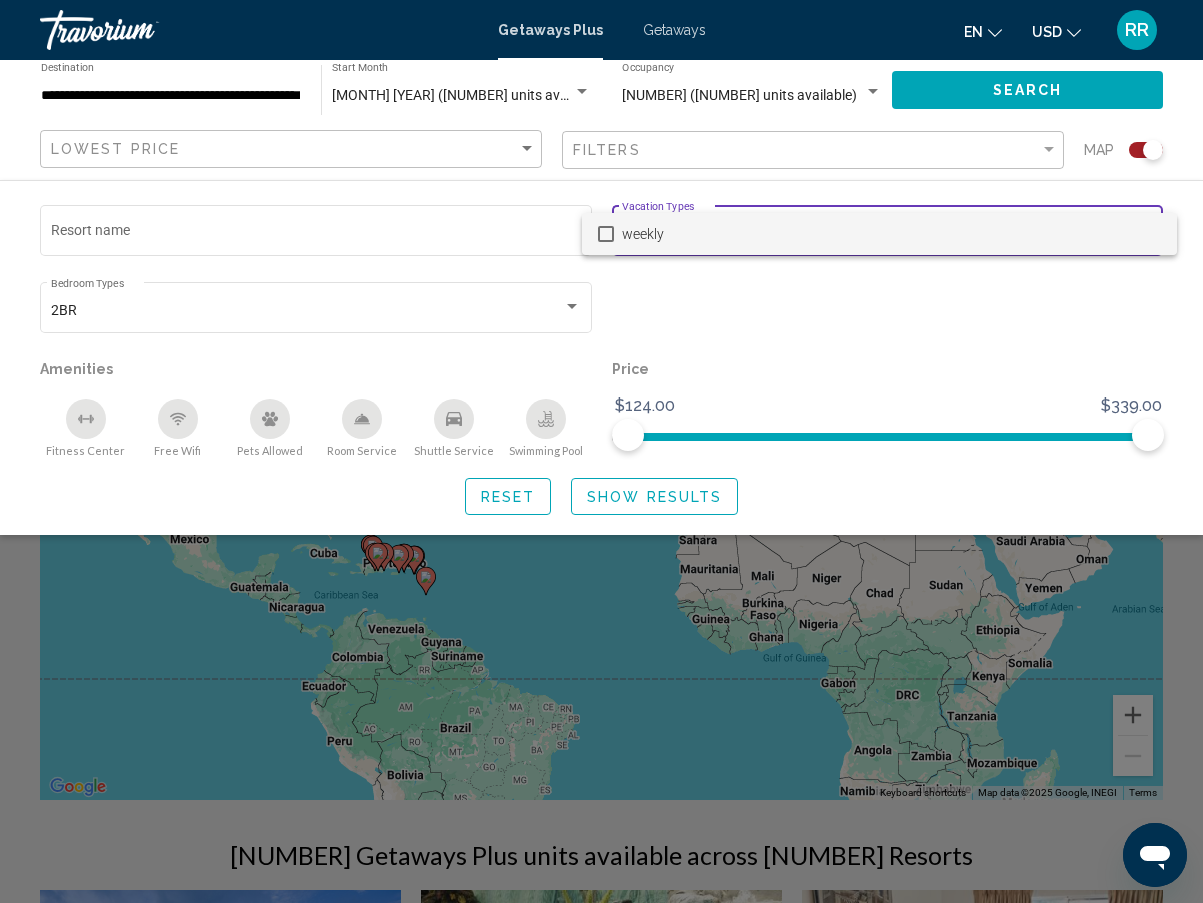 click at bounding box center (601, 451) 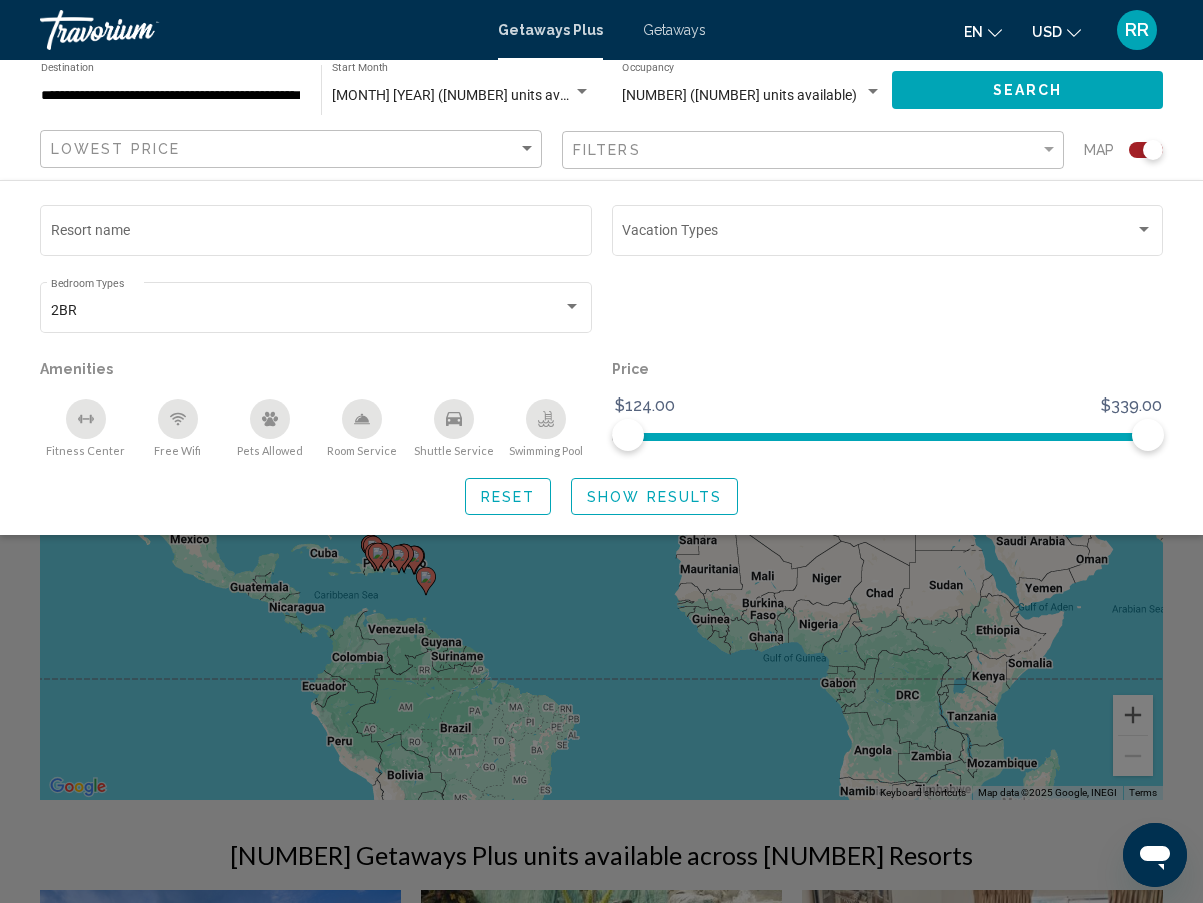 click on "Show Results" 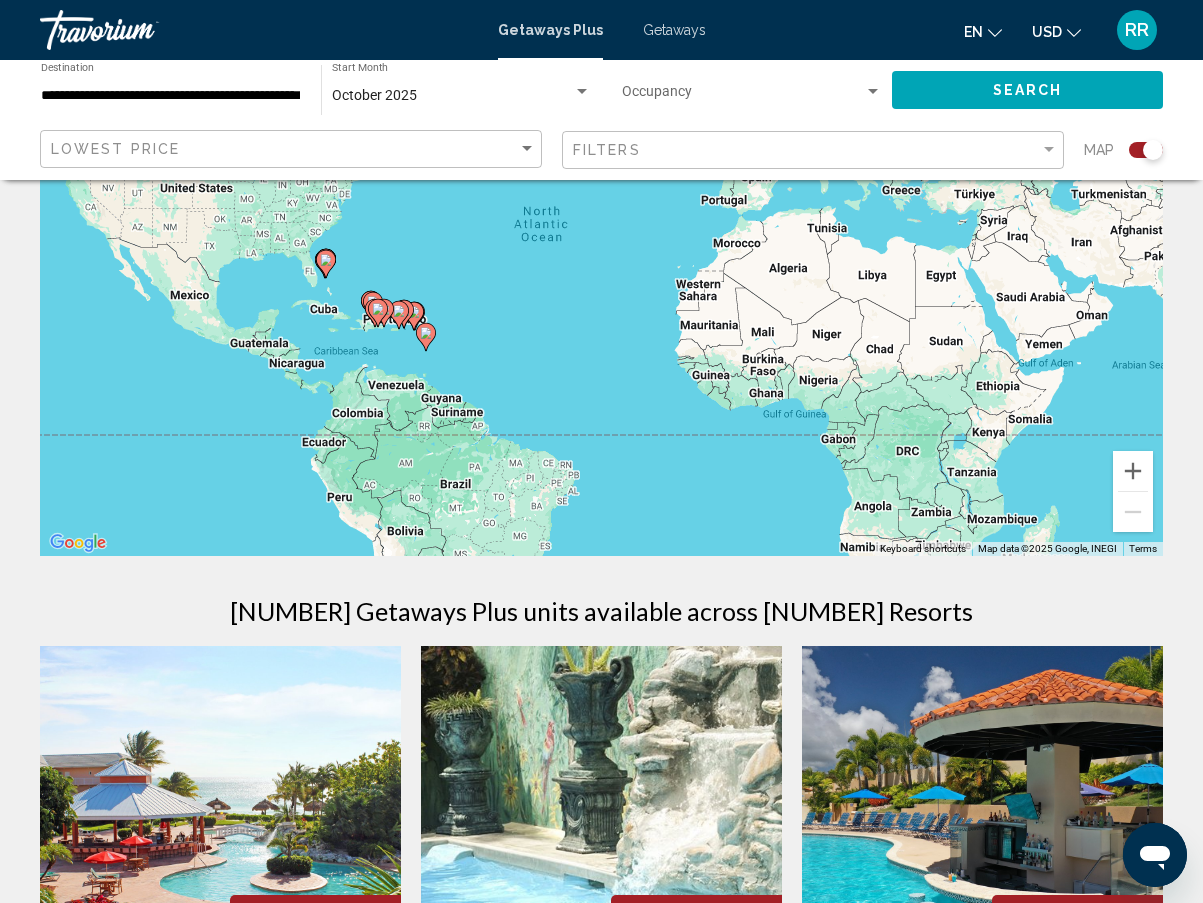 scroll, scrollTop: 0, scrollLeft: 0, axis: both 